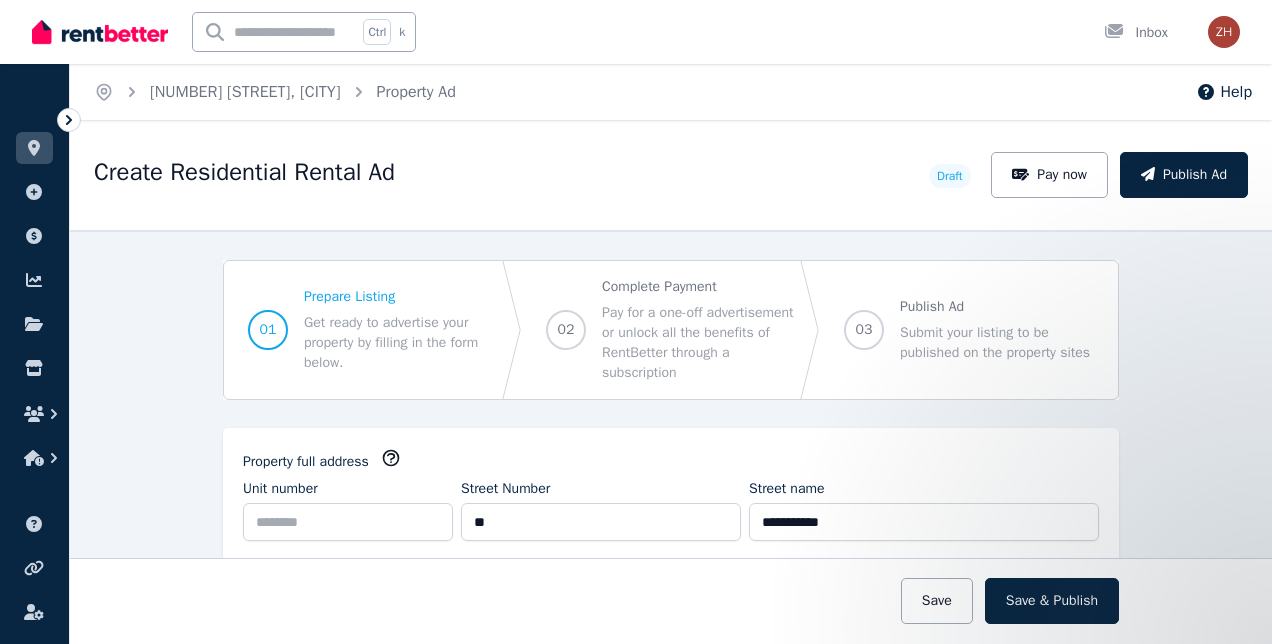 select on "***" 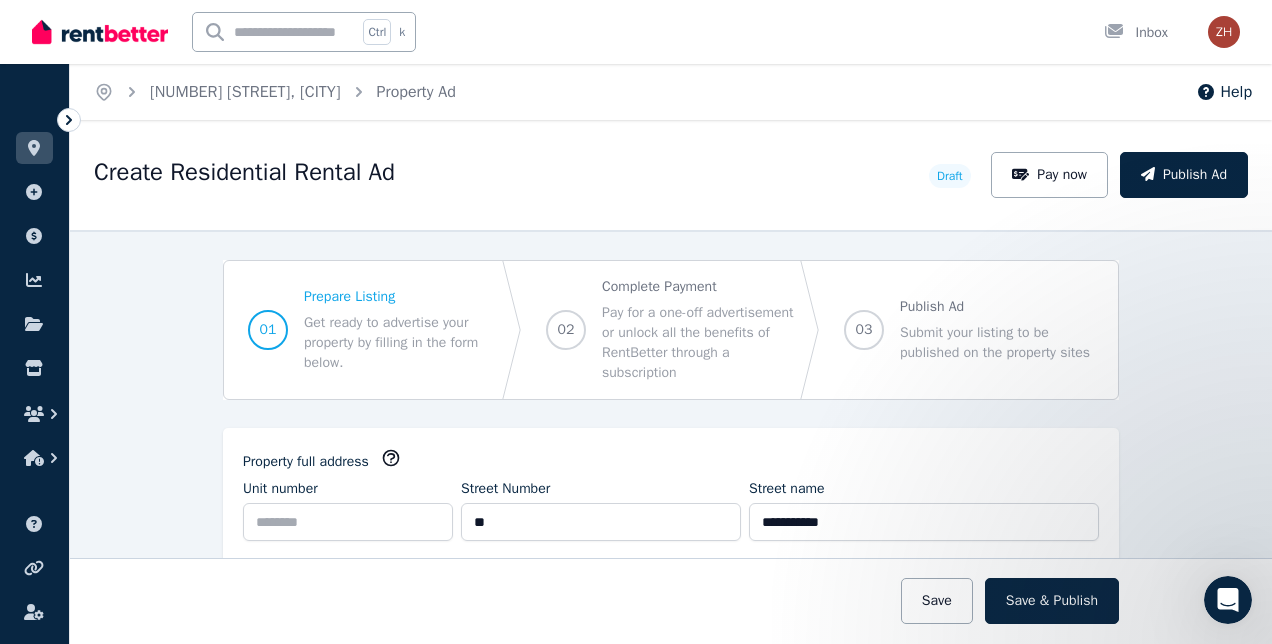 scroll, scrollTop: 0, scrollLeft: 0, axis: both 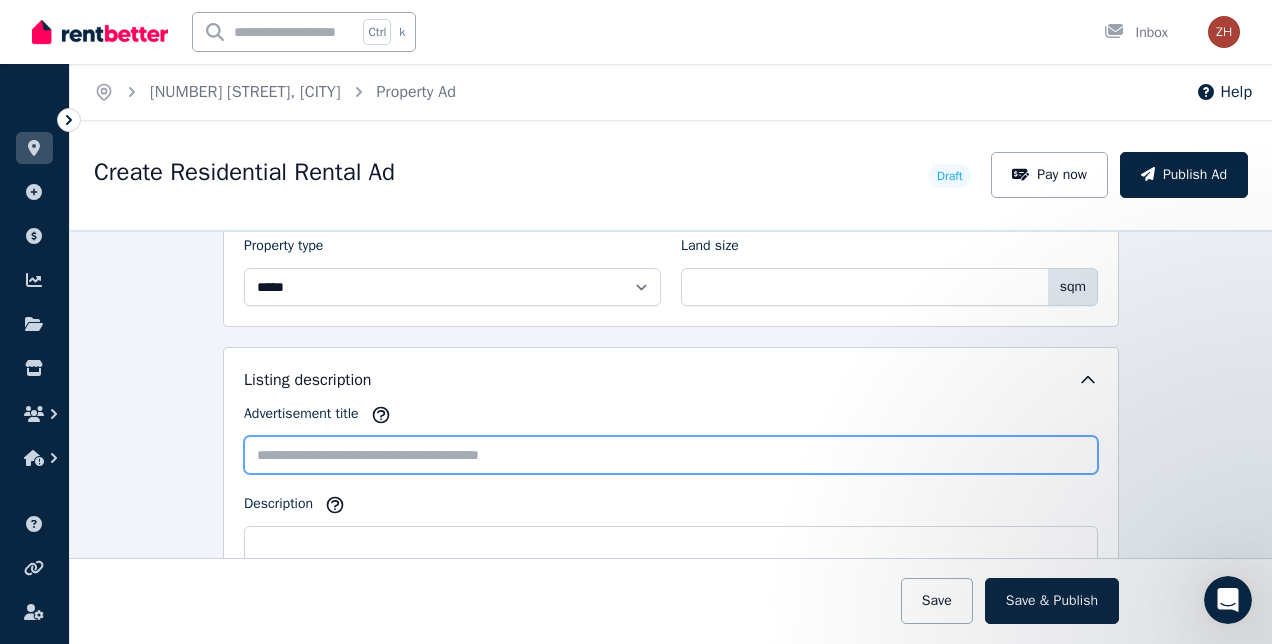 click on "Advertisement title" at bounding box center [671, 455] 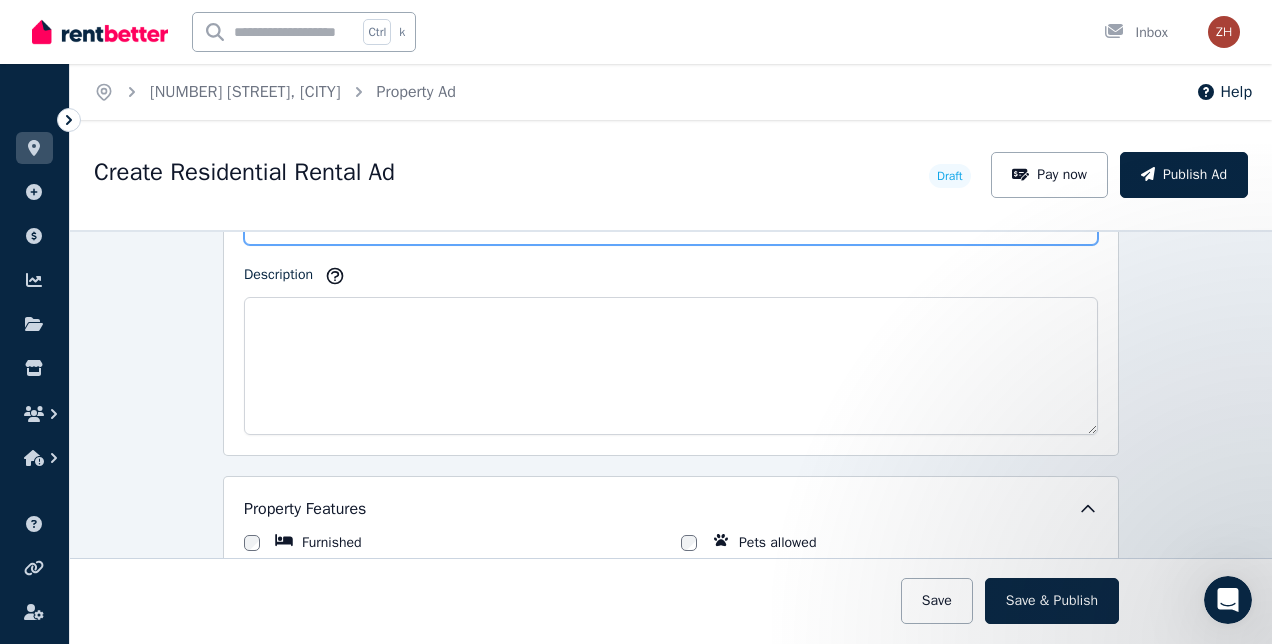 scroll, scrollTop: 1286, scrollLeft: 0, axis: vertical 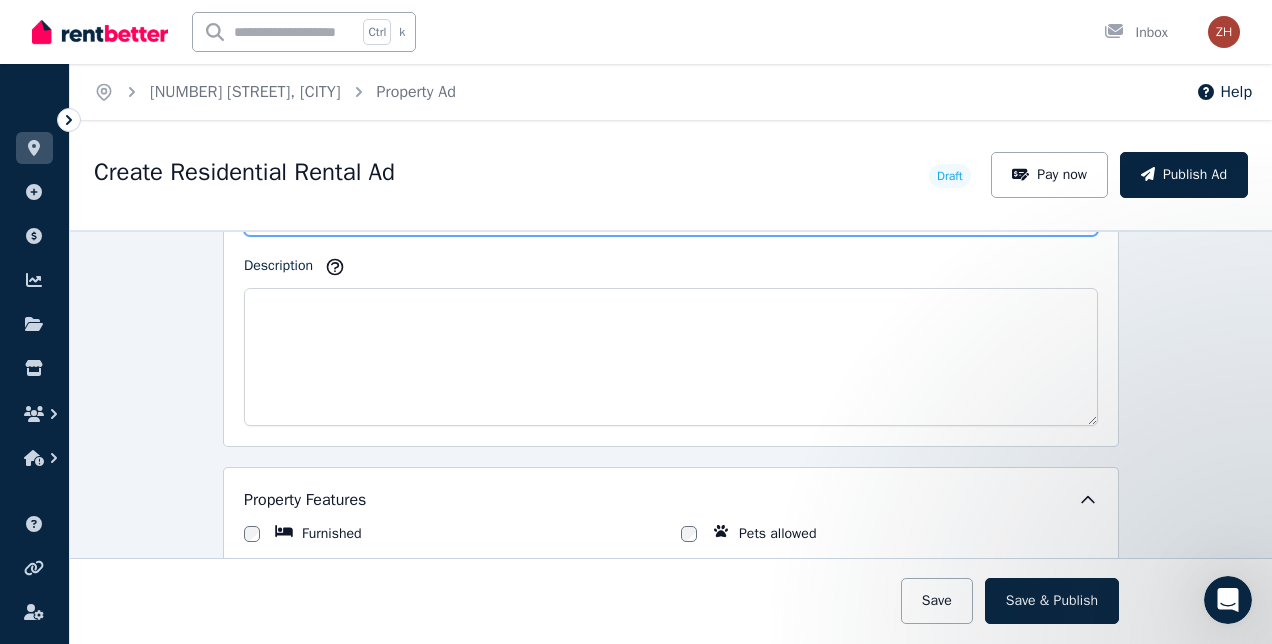 type on "**********" 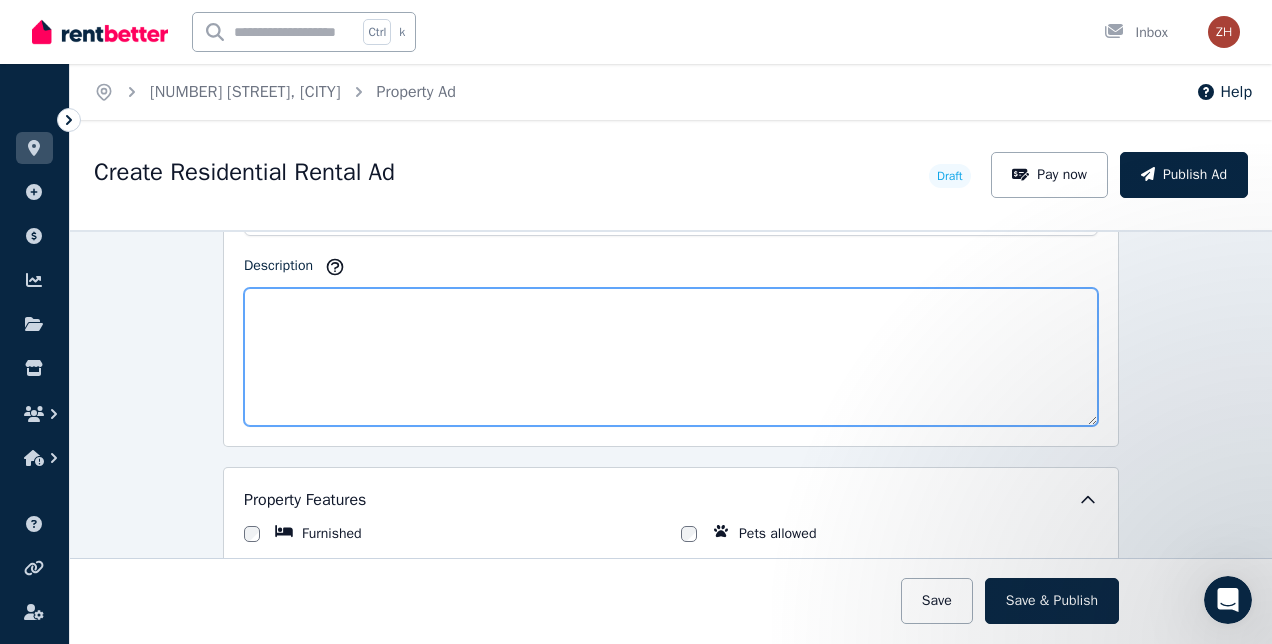 click on "Description" at bounding box center [671, 357] 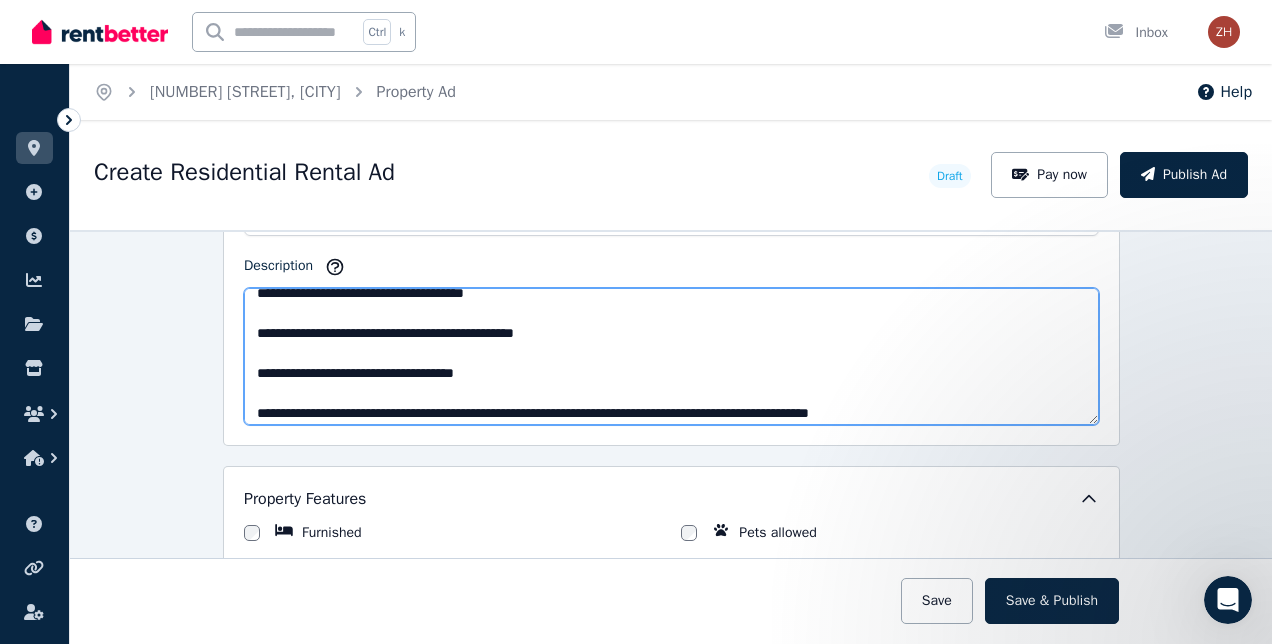scroll, scrollTop: 453, scrollLeft: 0, axis: vertical 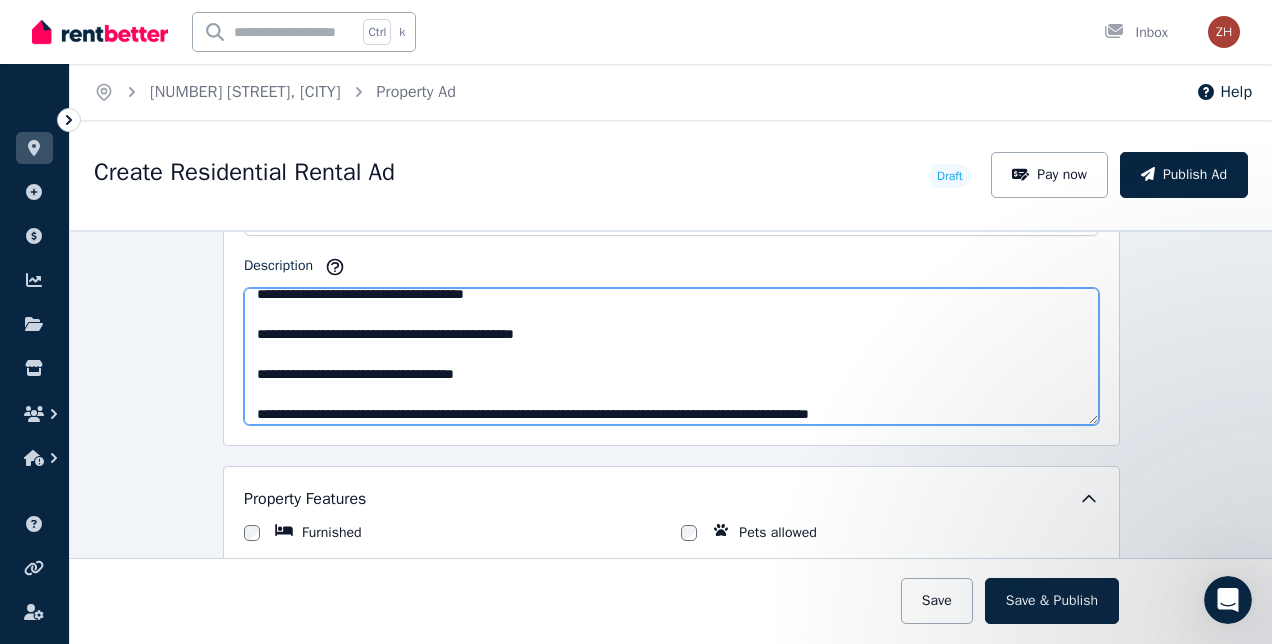click on "**********" at bounding box center (671, 356) 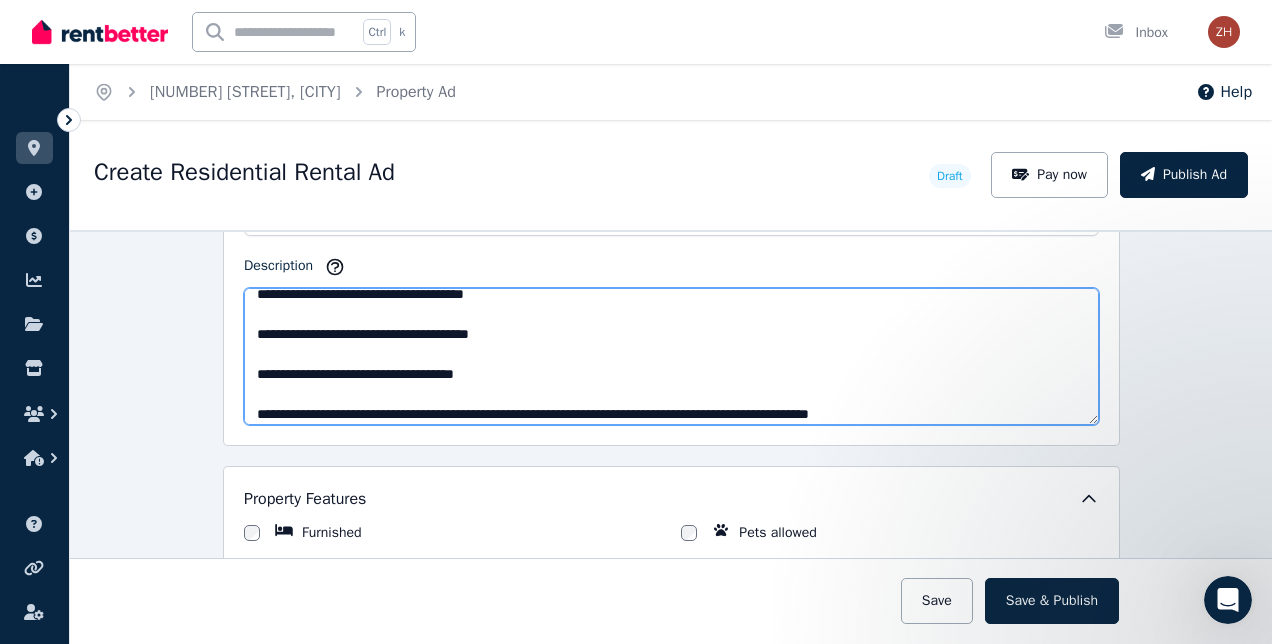 click on "**********" at bounding box center [671, 356] 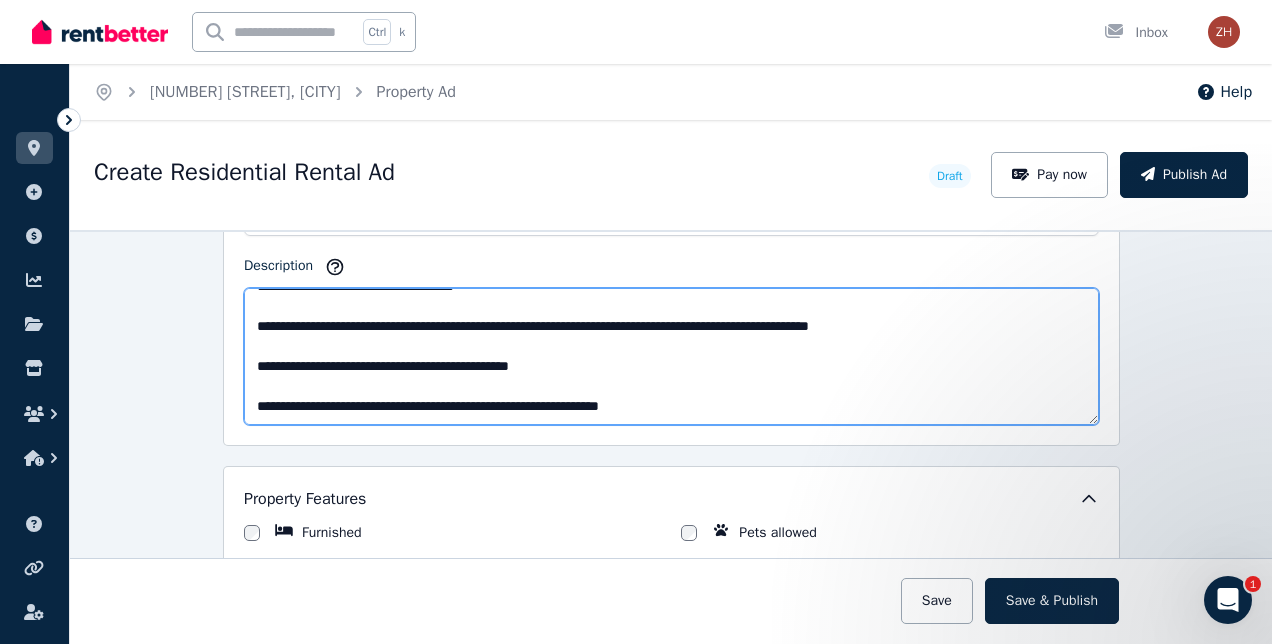 scroll, scrollTop: 600, scrollLeft: 0, axis: vertical 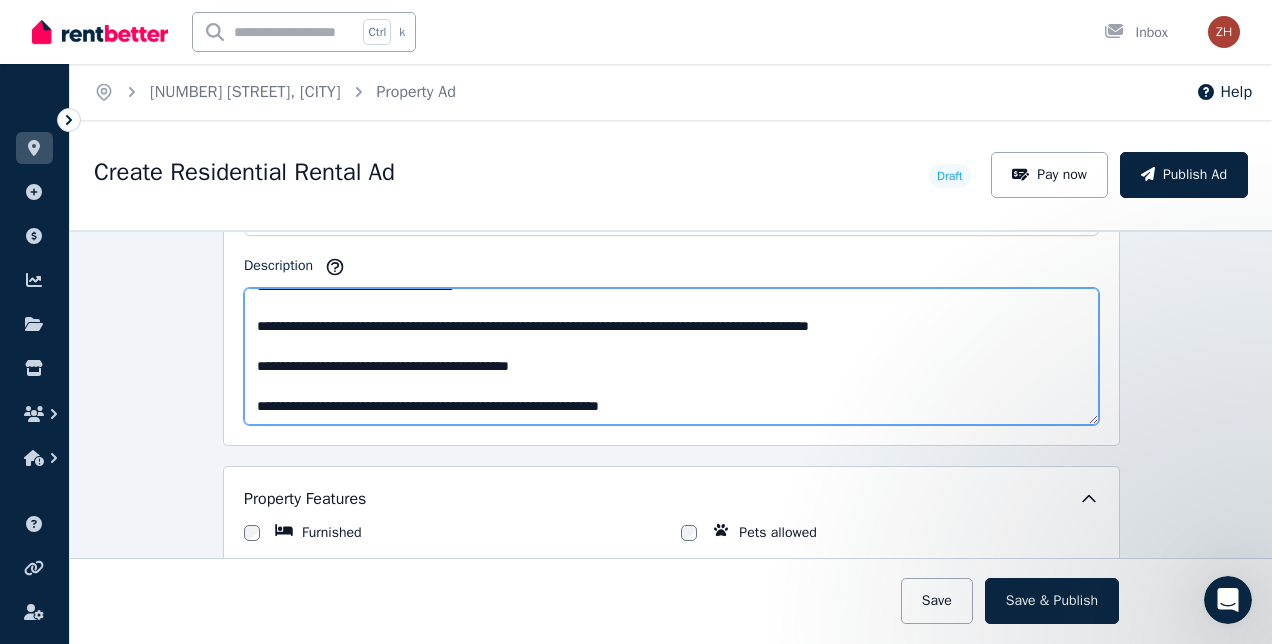 type on "**********" 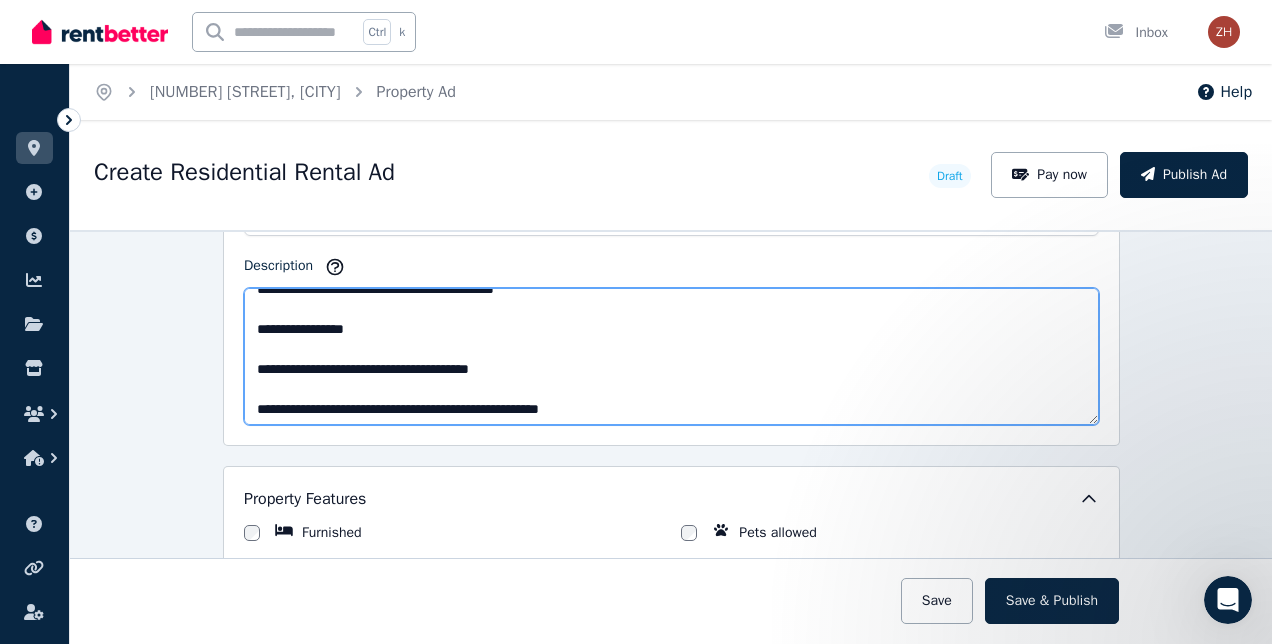 scroll, scrollTop: 0, scrollLeft: 0, axis: both 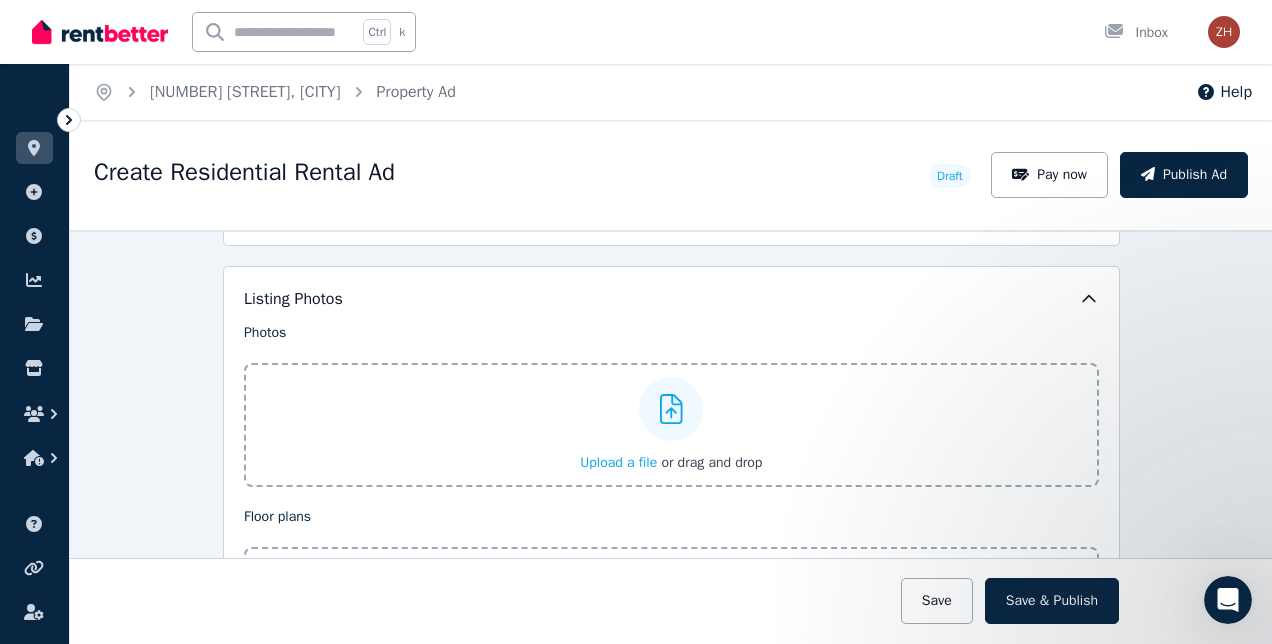 click 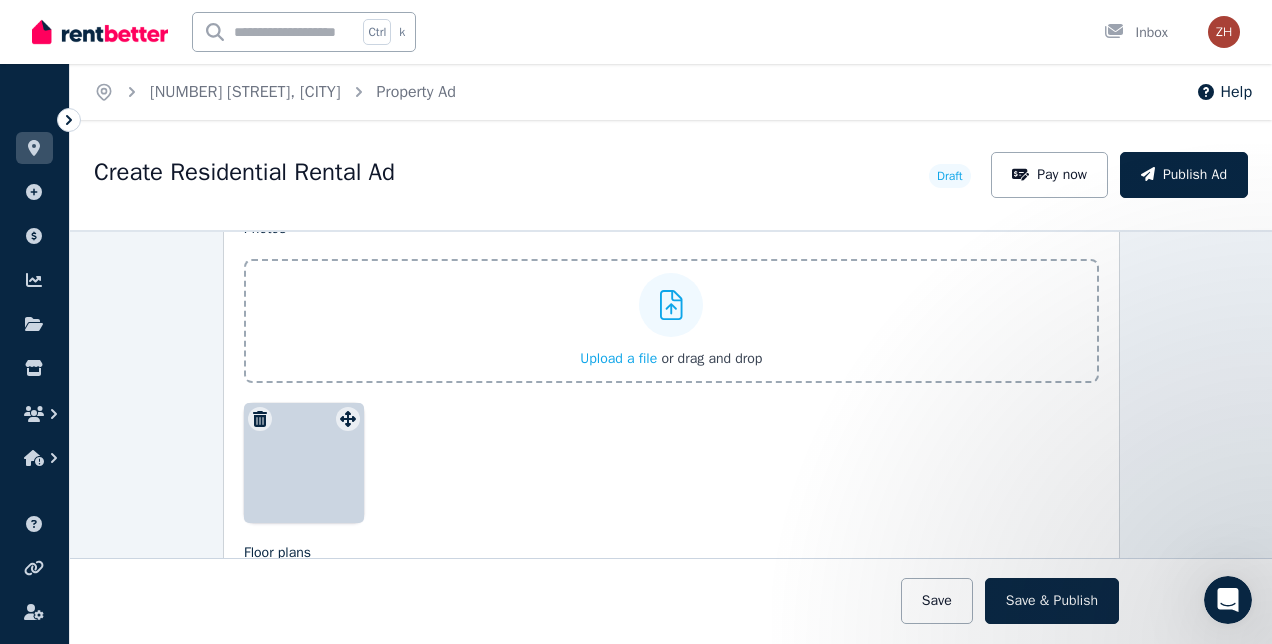 scroll, scrollTop: 2468, scrollLeft: 0, axis: vertical 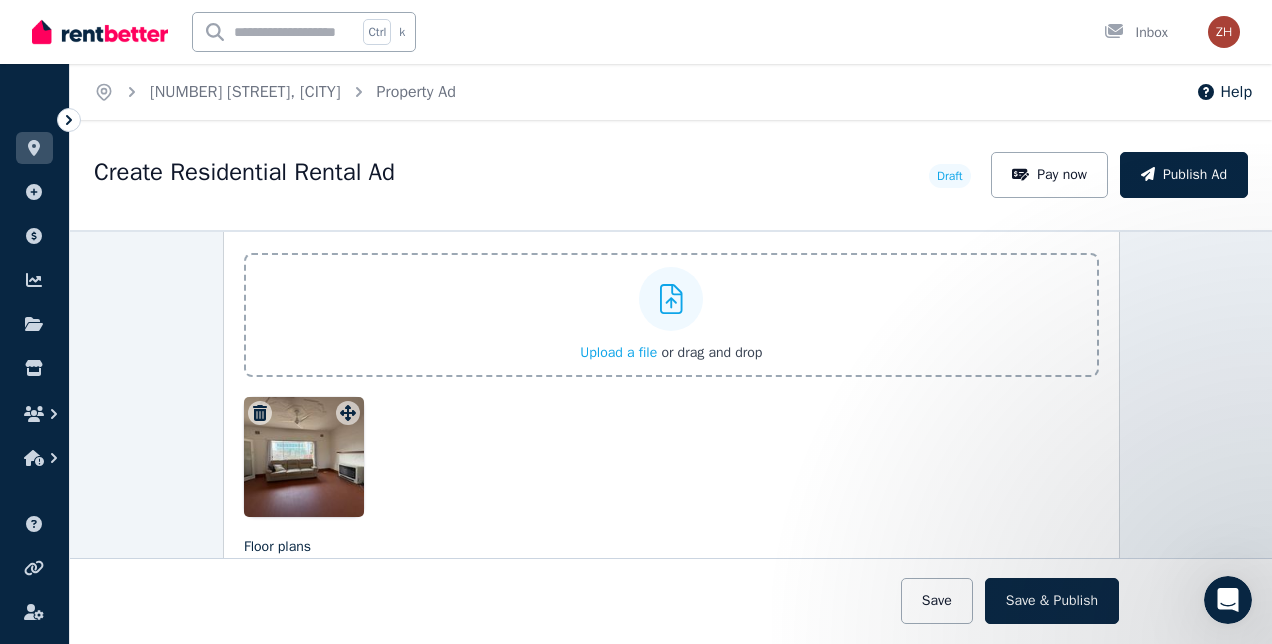 click 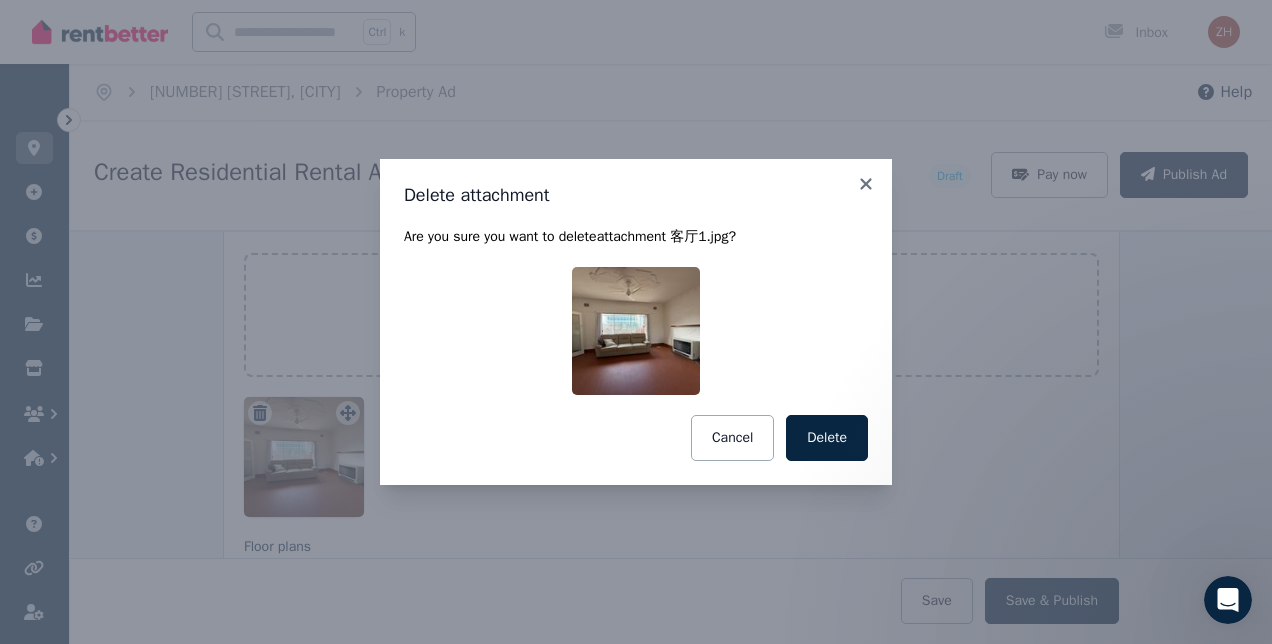 click on "Delete" at bounding box center (827, 438) 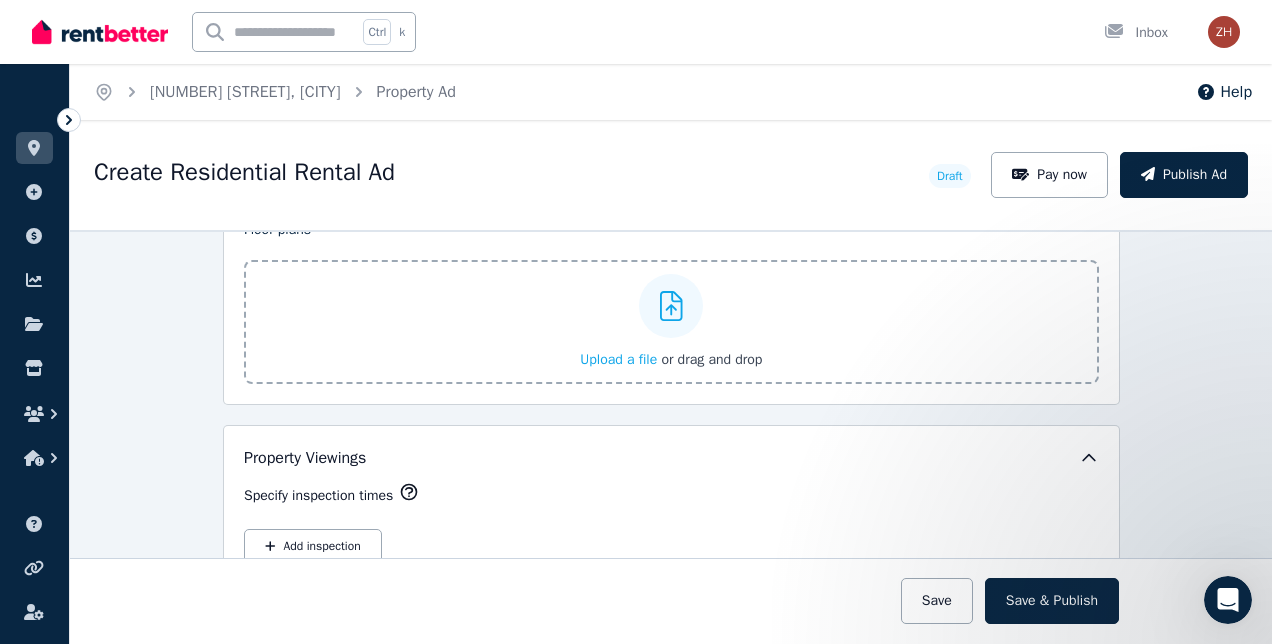 scroll, scrollTop: 2646, scrollLeft: 0, axis: vertical 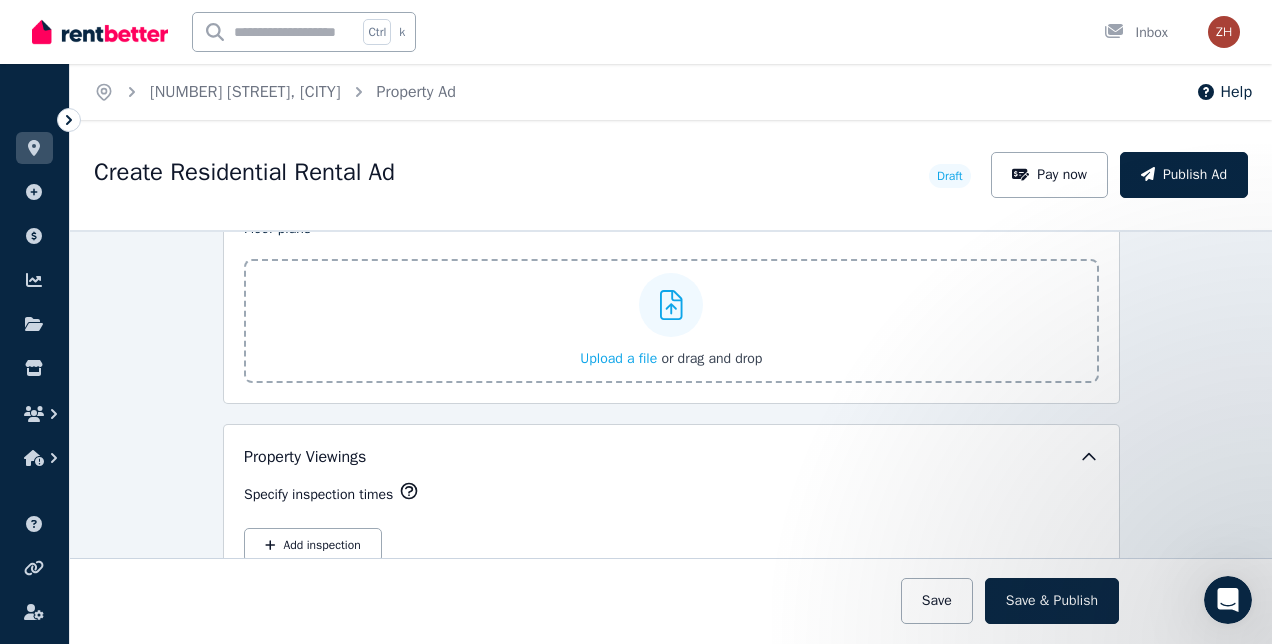click on "Upload a file   or drag and drop" at bounding box center [671, 321] 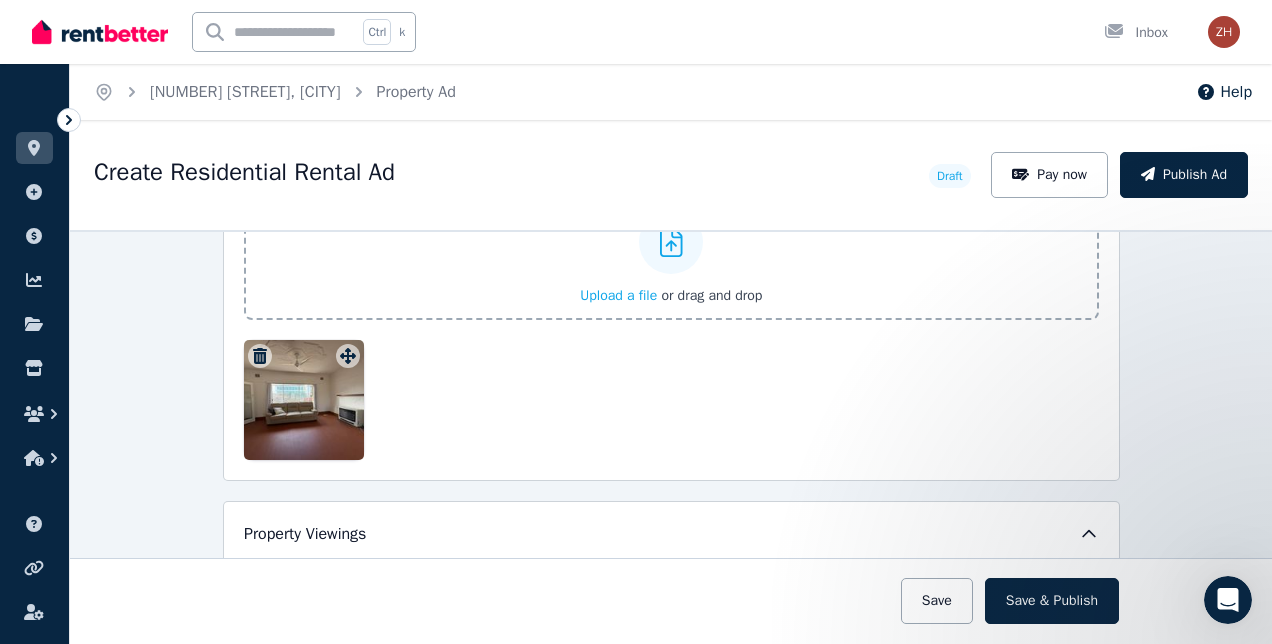 scroll, scrollTop: 2714, scrollLeft: 0, axis: vertical 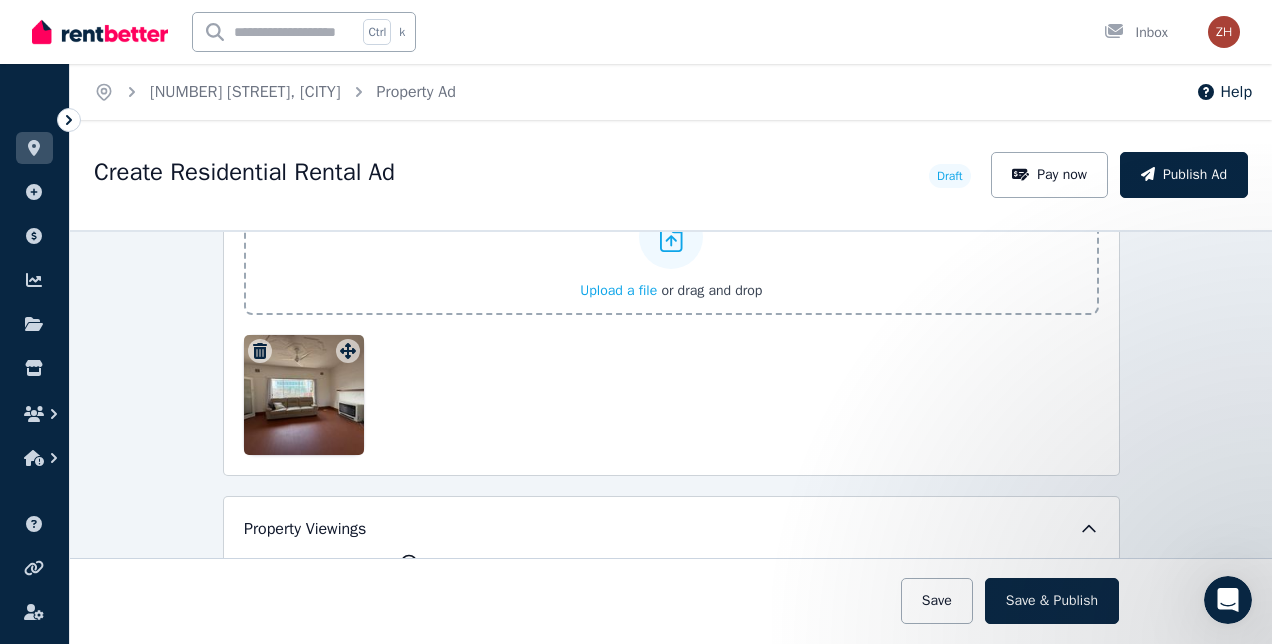 click on "Upload a file" at bounding box center (618, 290) 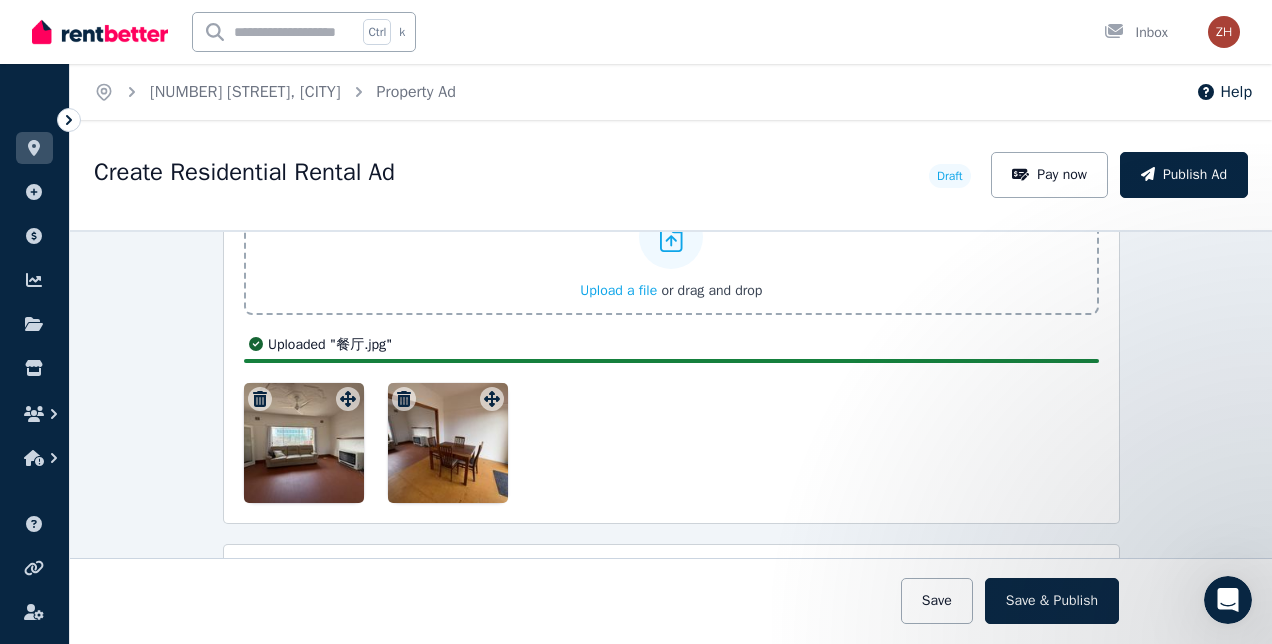 click on "Upload a file   or drag and drop" at bounding box center (671, 253) 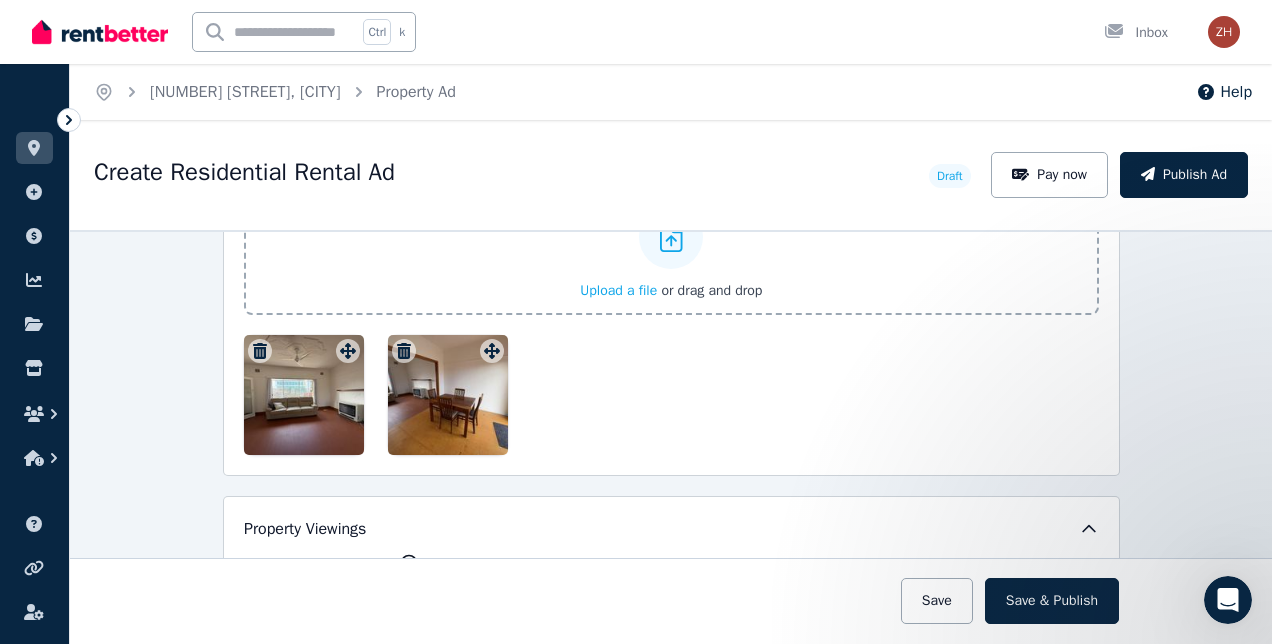 click on "Upload a file   or drag and drop" at bounding box center [671, 253] 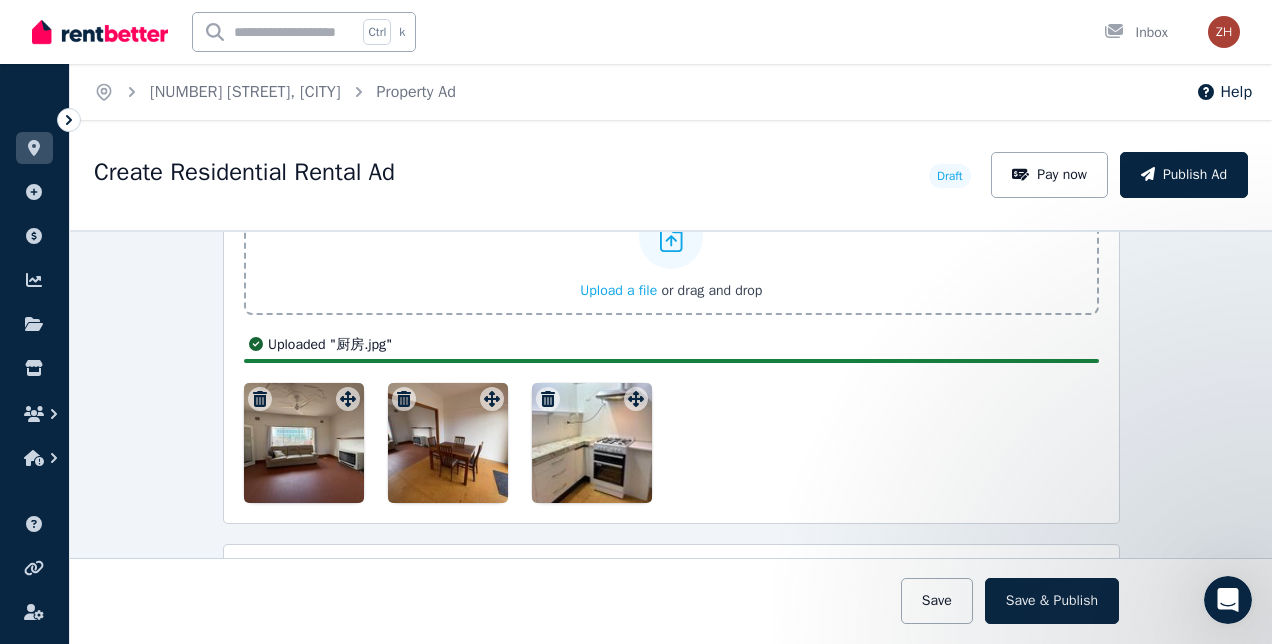 click on "Upload a file" at bounding box center [618, 290] 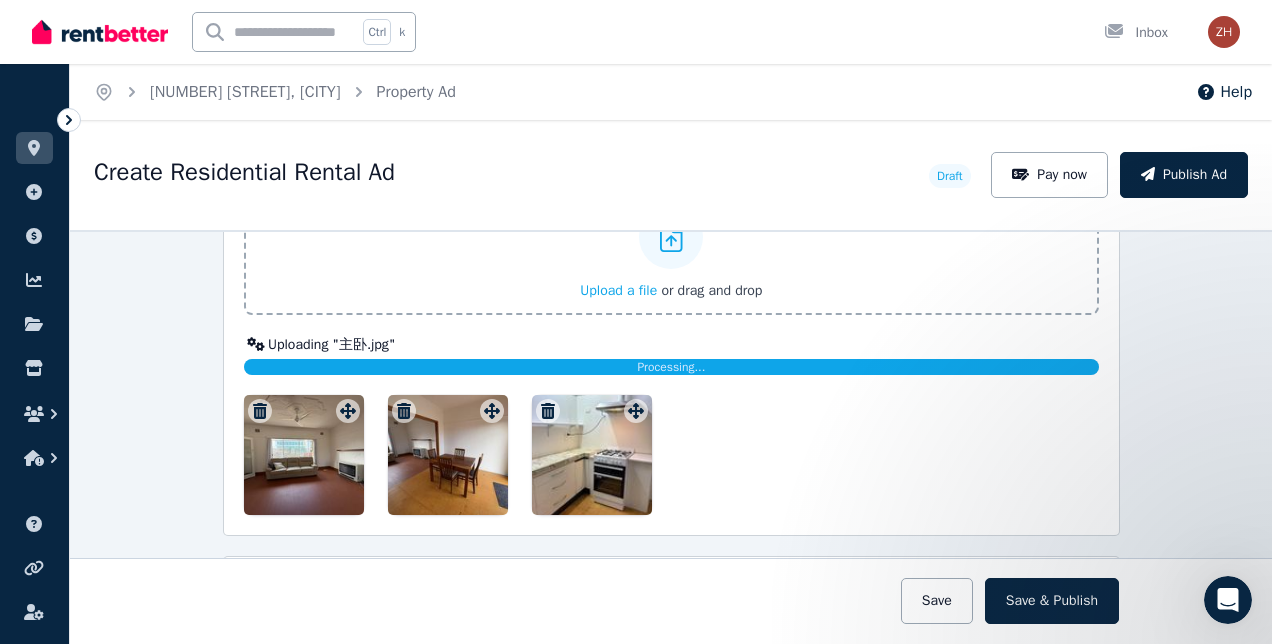 click on "Upload a file" at bounding box center [618, 290] 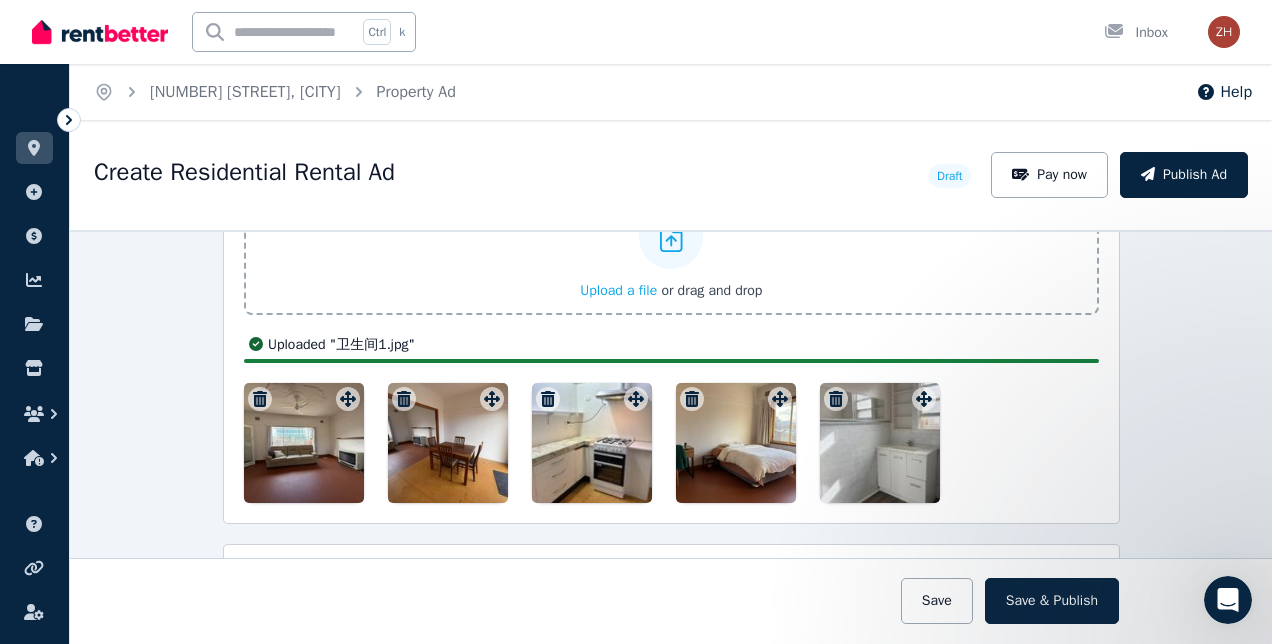 click on "Upload a file" at bounding box center [618, 290] 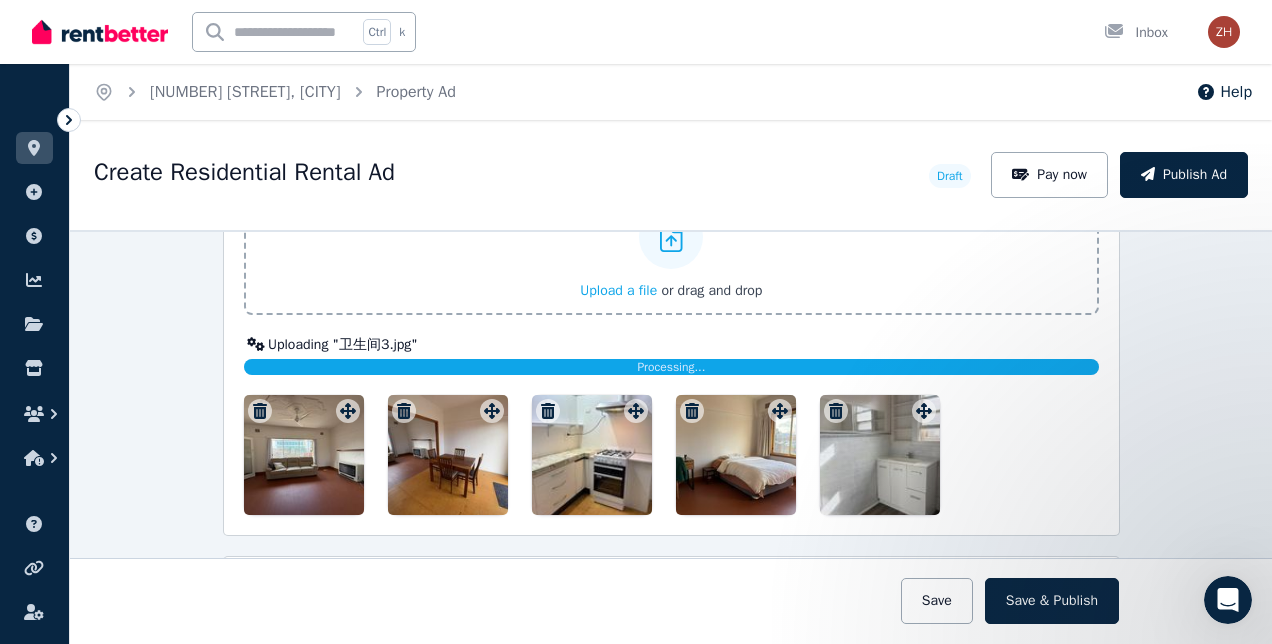 click on "Upload a file" at bounding box center (618, 290) 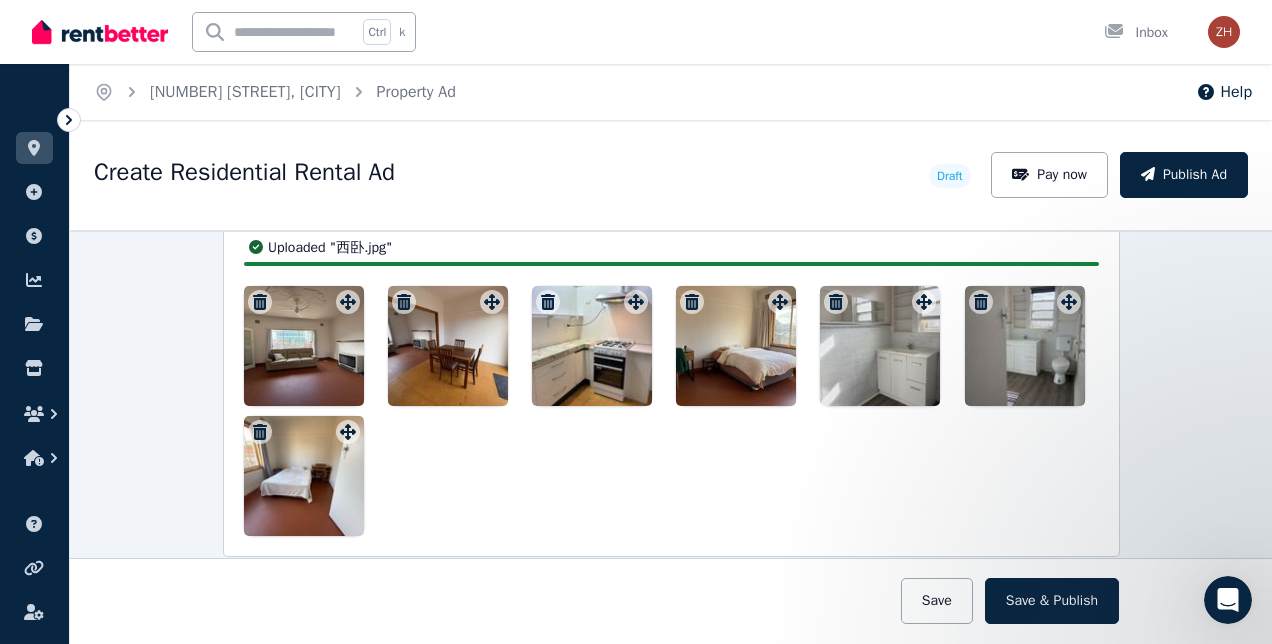 scroll, scrollTop: 2763, scrollLeft: 0, axis: vertical 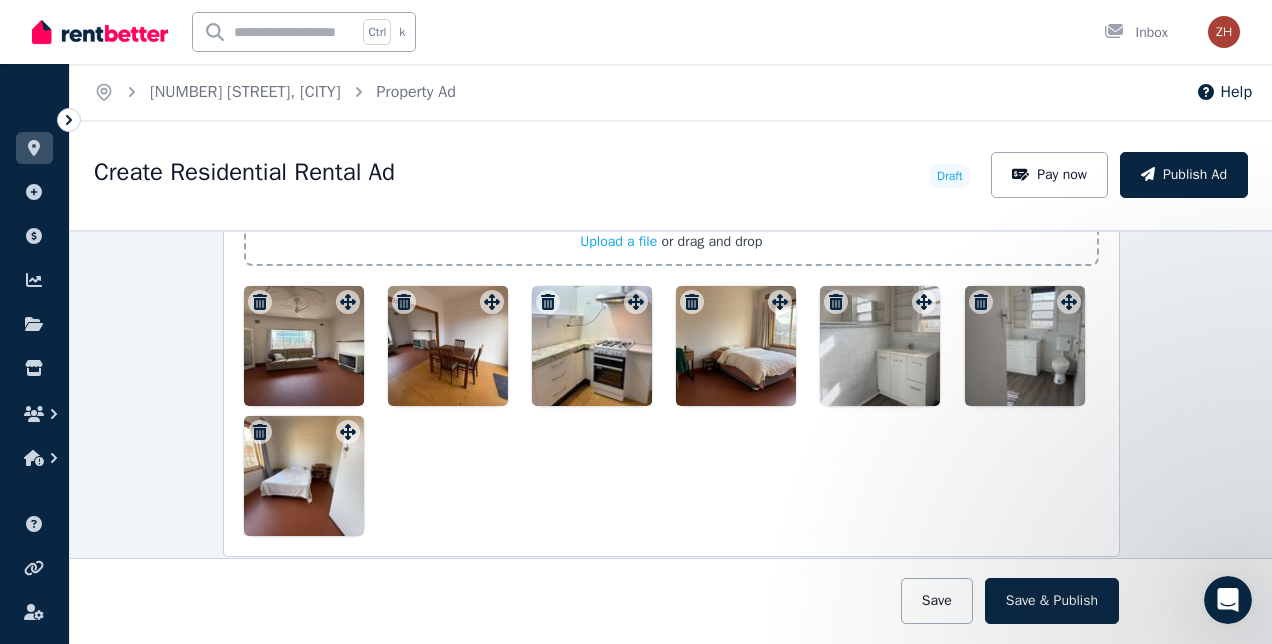 click on "Save" at bounding box center (937, 601) 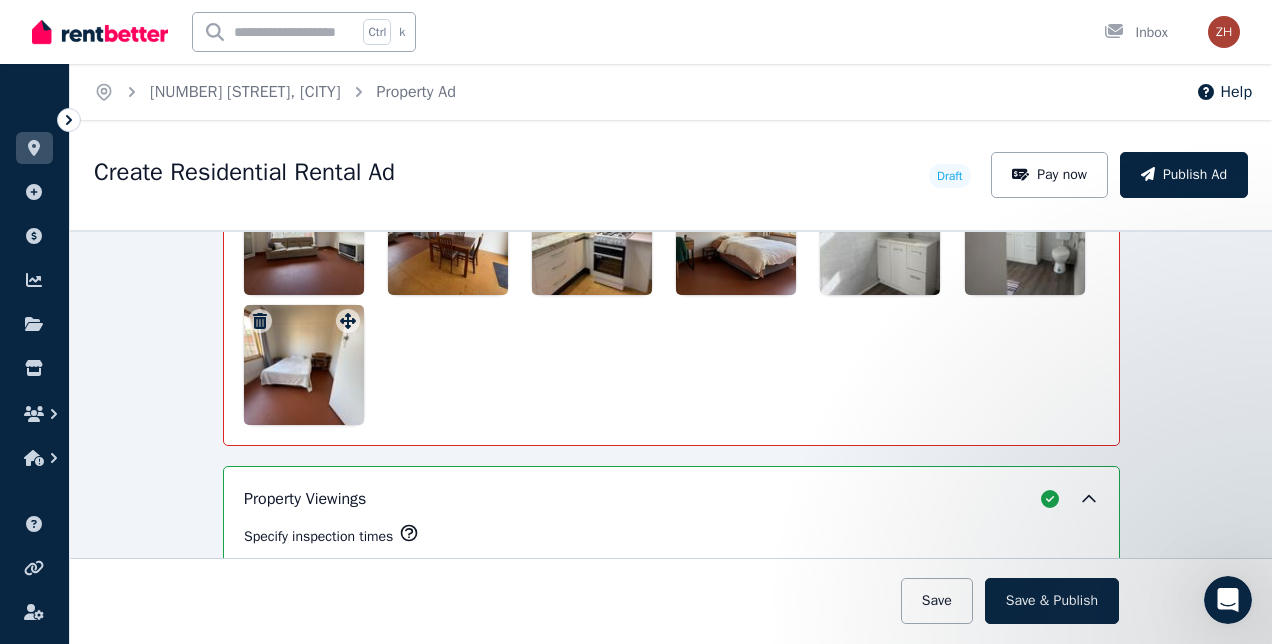 scroll, scrollTop: 3131, scrollLeft: 0, axis: vertical 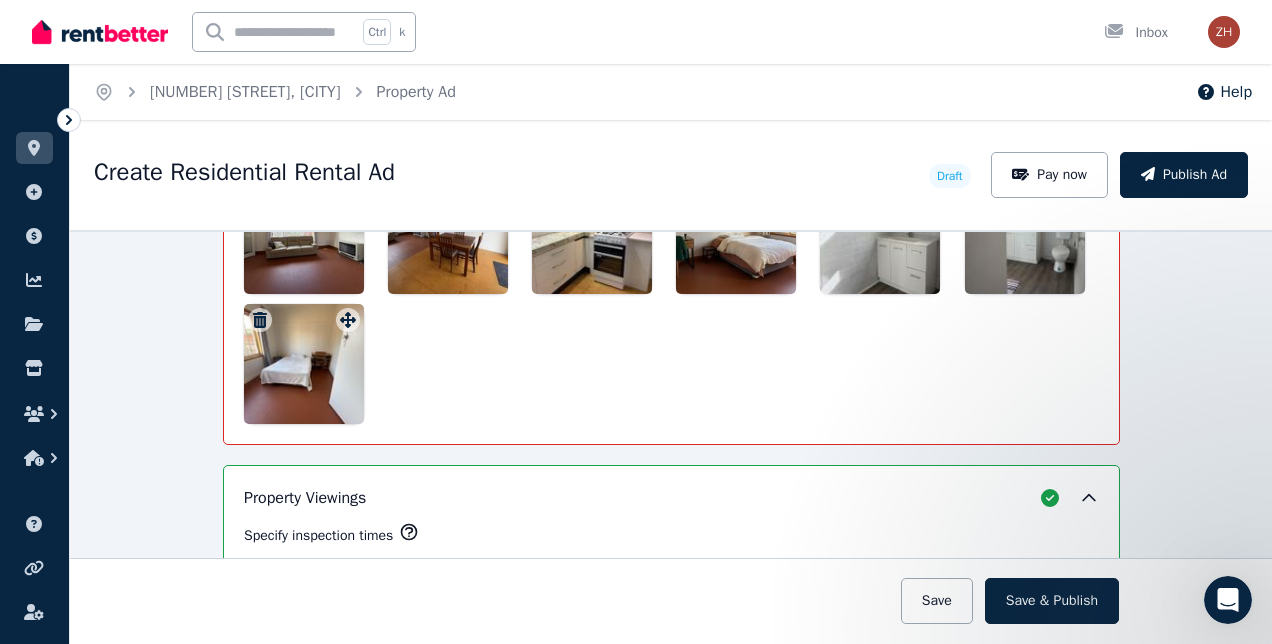 click on "Save & Publish" at bounding box center [1052, 601] 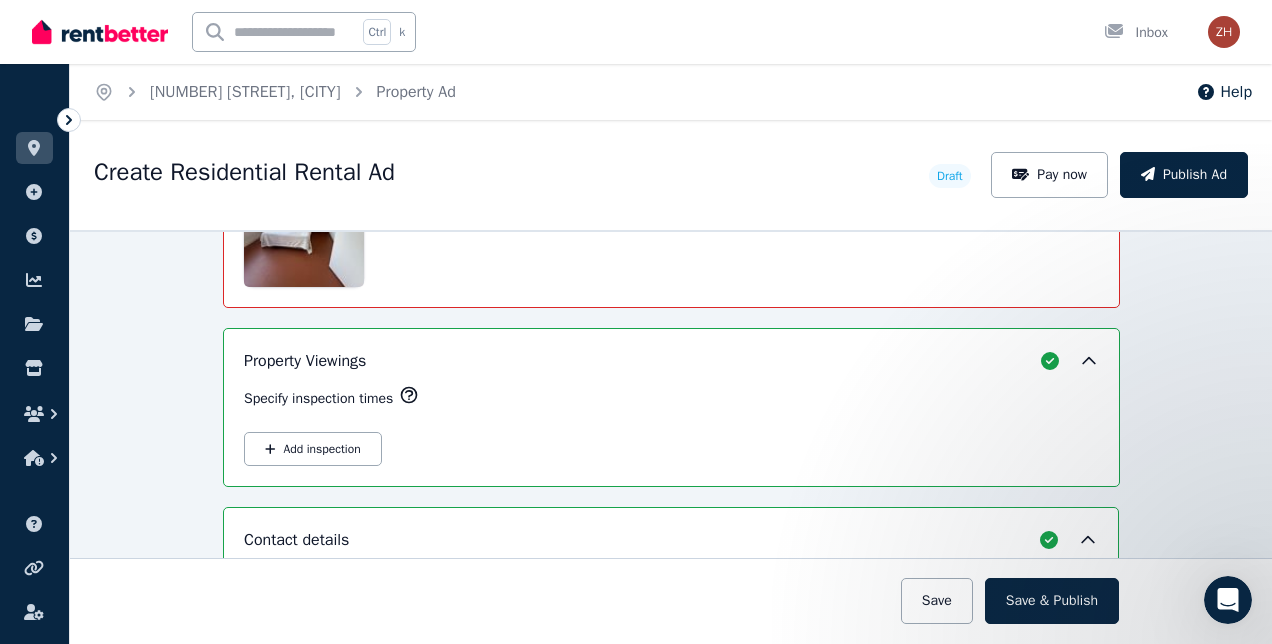 scroll, scrollTop: 3478, scrollLeft: 0, axis: vertical 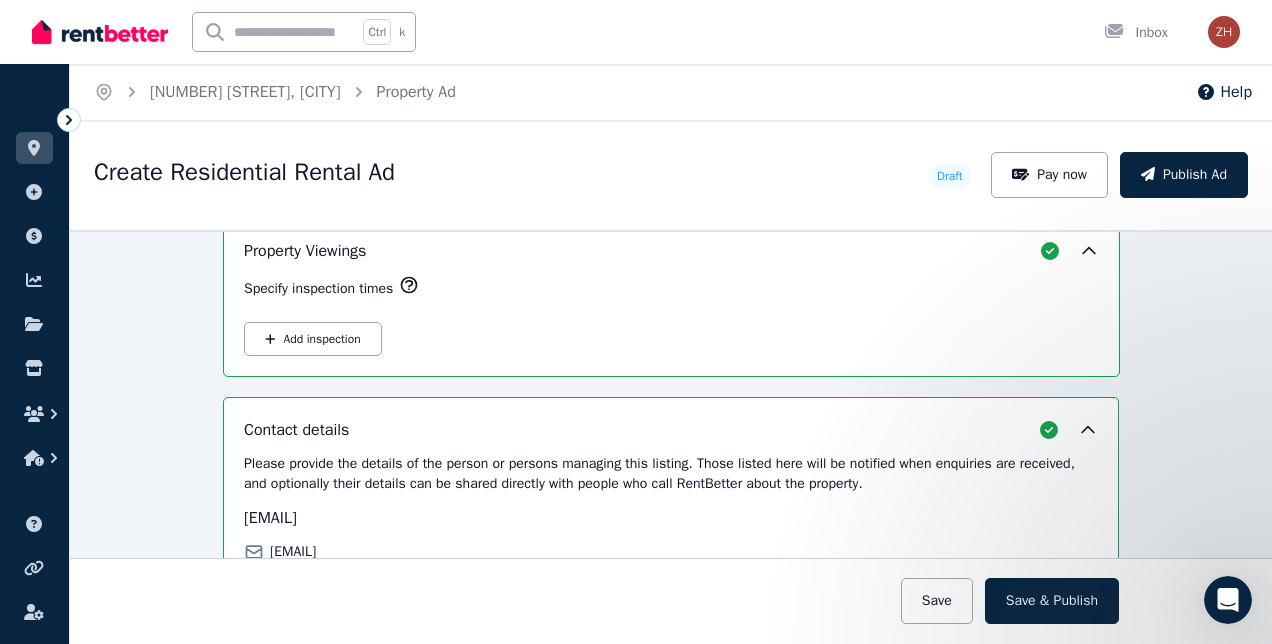 click on "Add inspection" at bounding box center [313, 339] 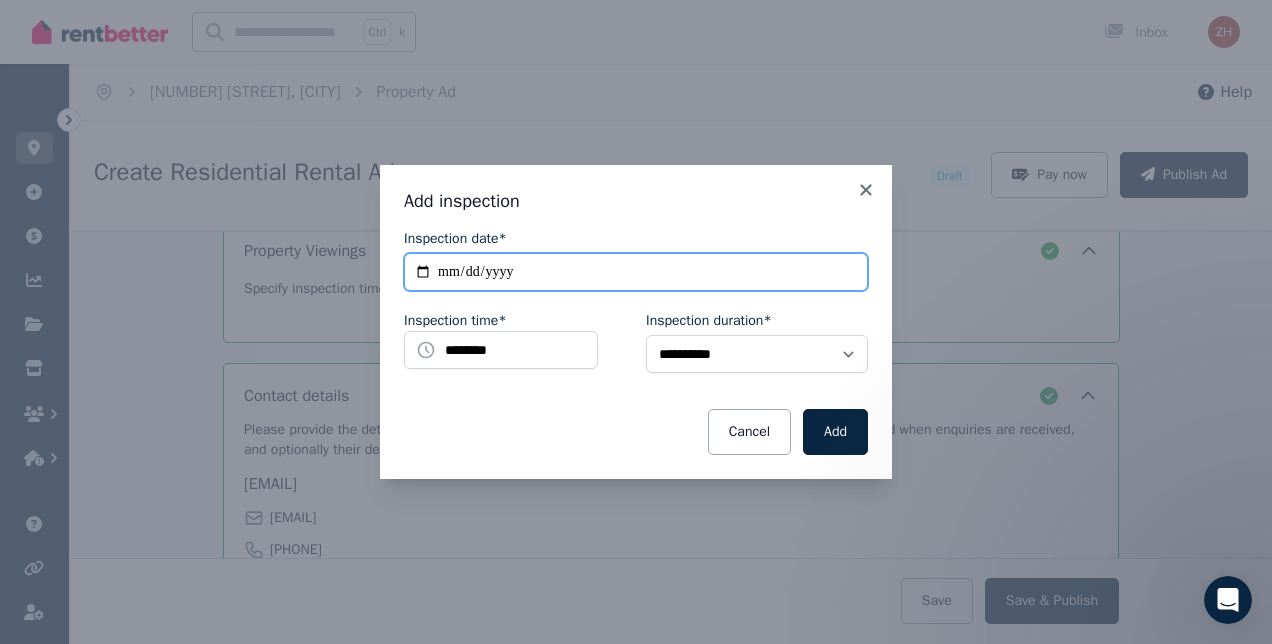 click on "**********" at bounding box center (636, 272) 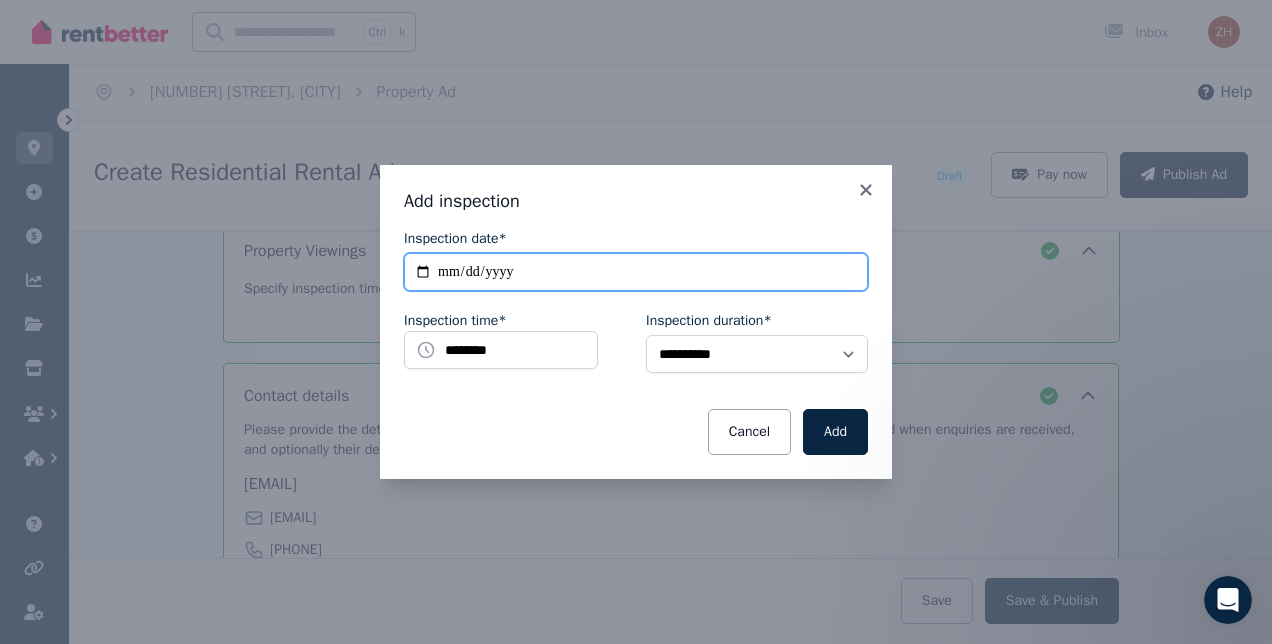 click on "**********" at bounding box center [636, 272] 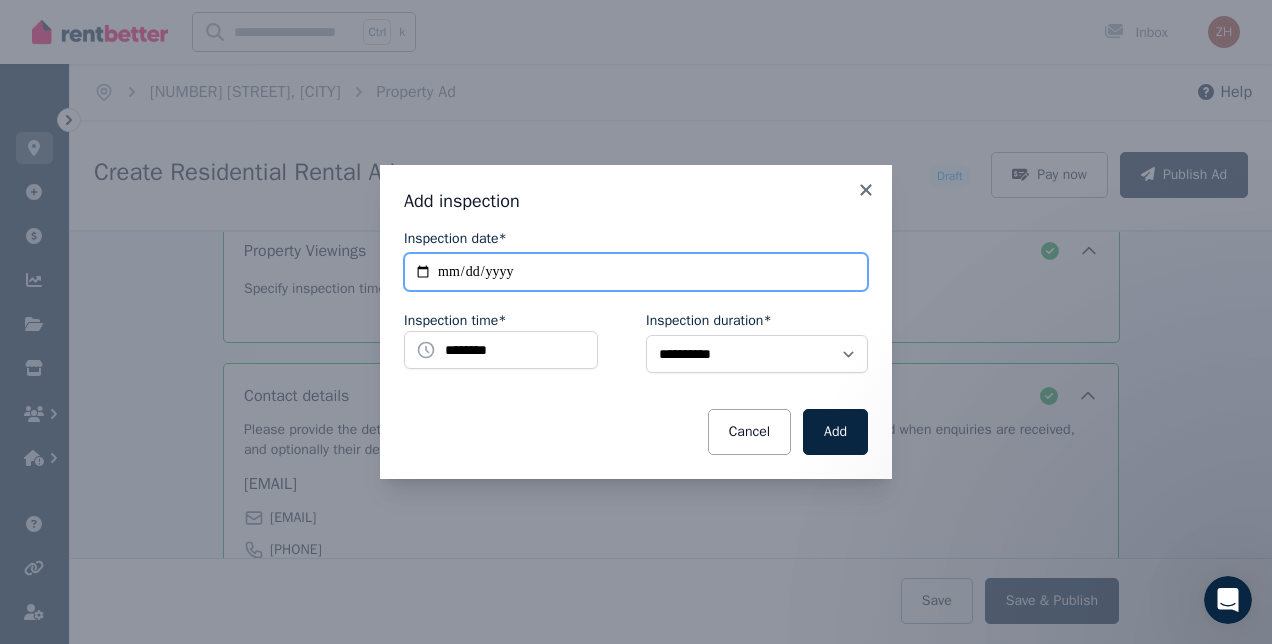 type on "**********" 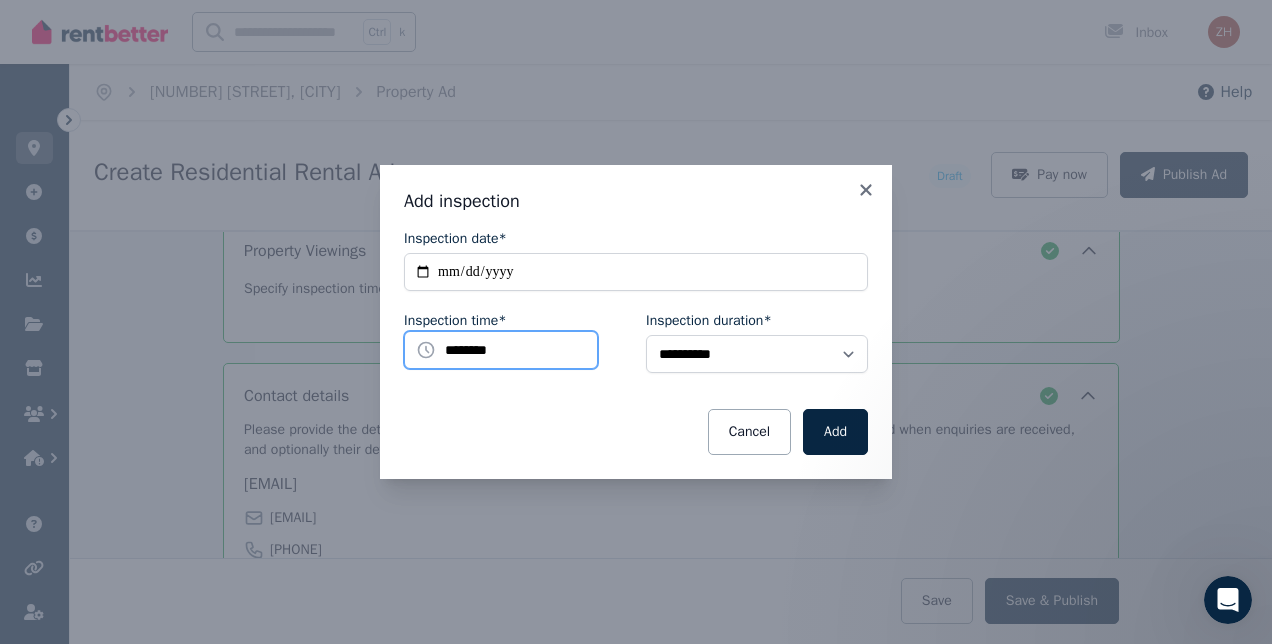 click on "********" at bounding box center [501, 350] 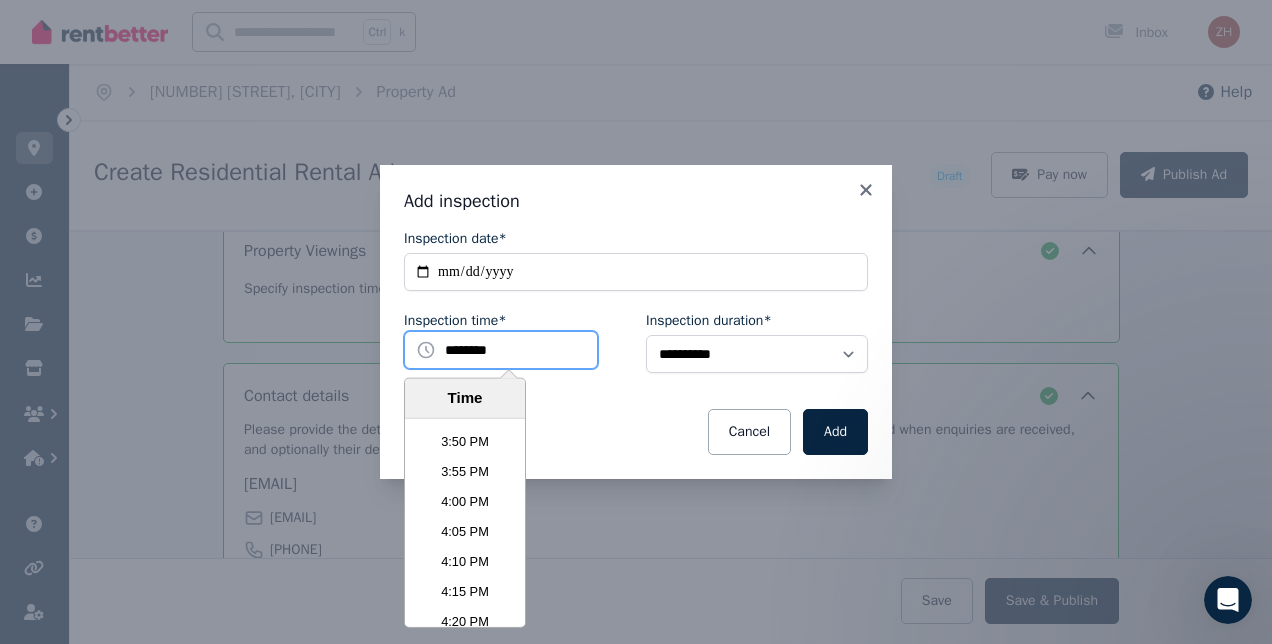 scroll, scrollTop: 5694, scrollLeft: 0, axis: vertical 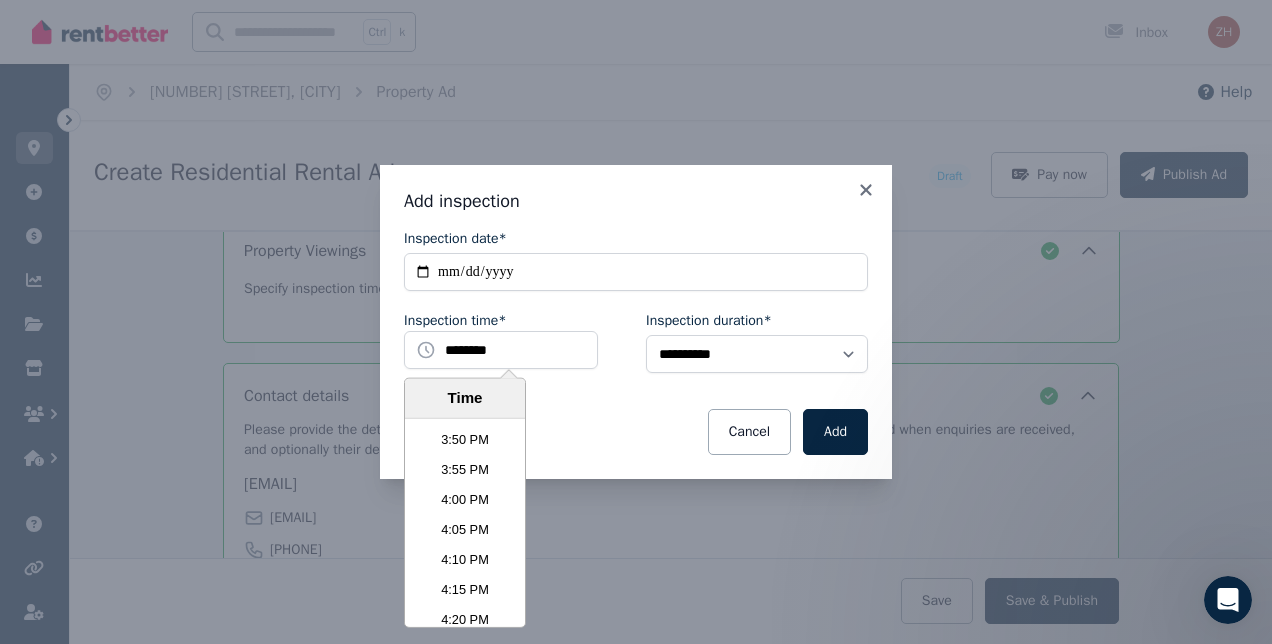 click on "4:00 PM" at bounding box center [465, 499] 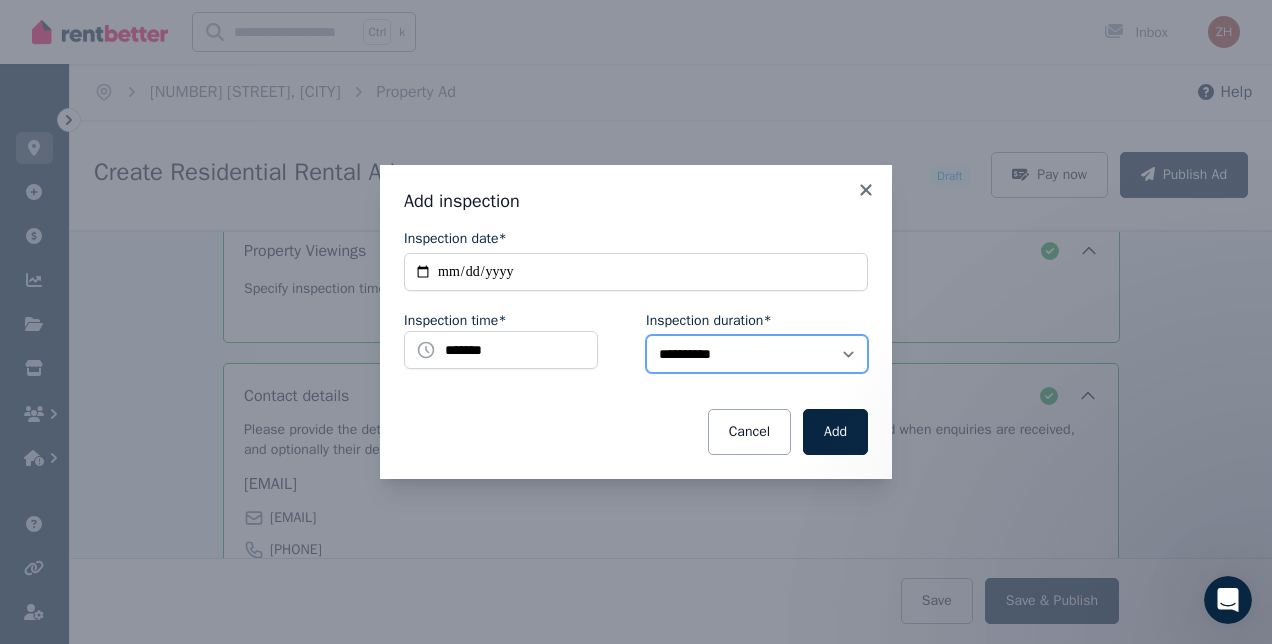 click on "**********" at bounding box center [757, 354] 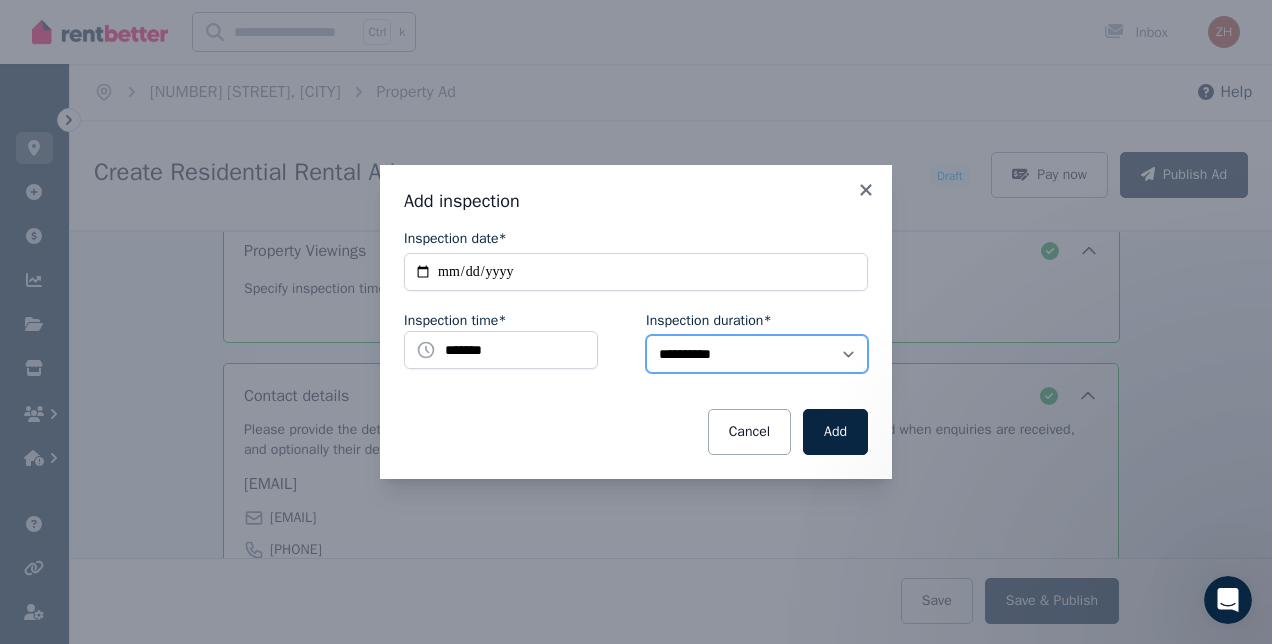 select on "**" 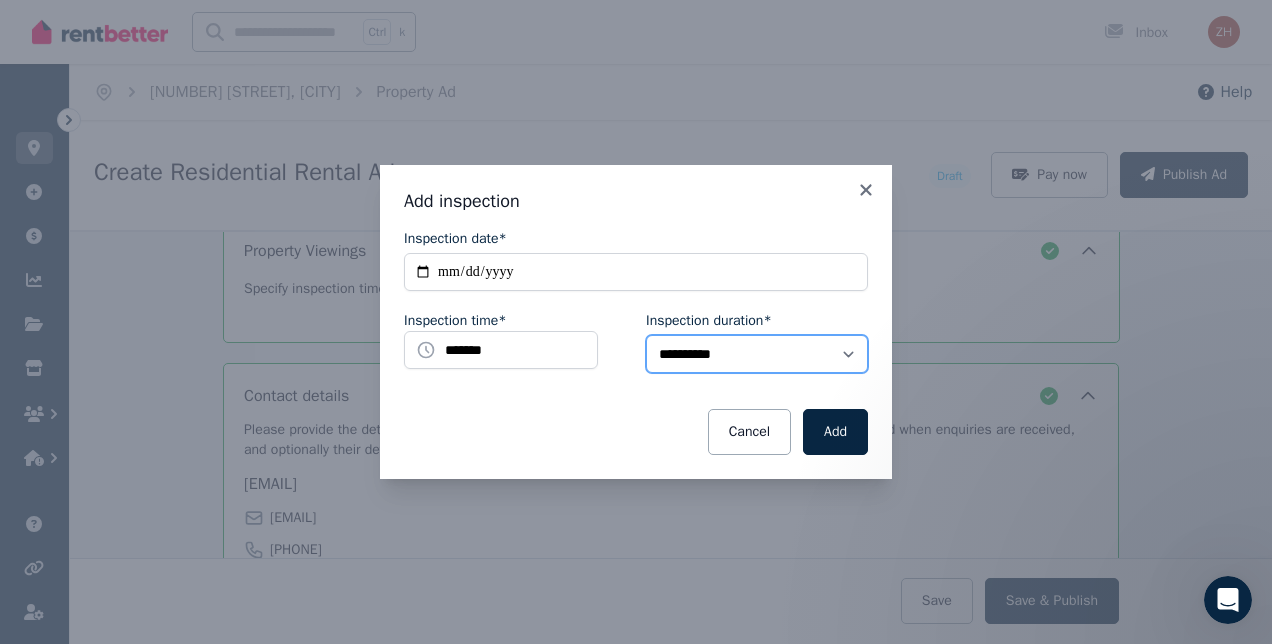 click on "**********" at bounding box center (757, 354) 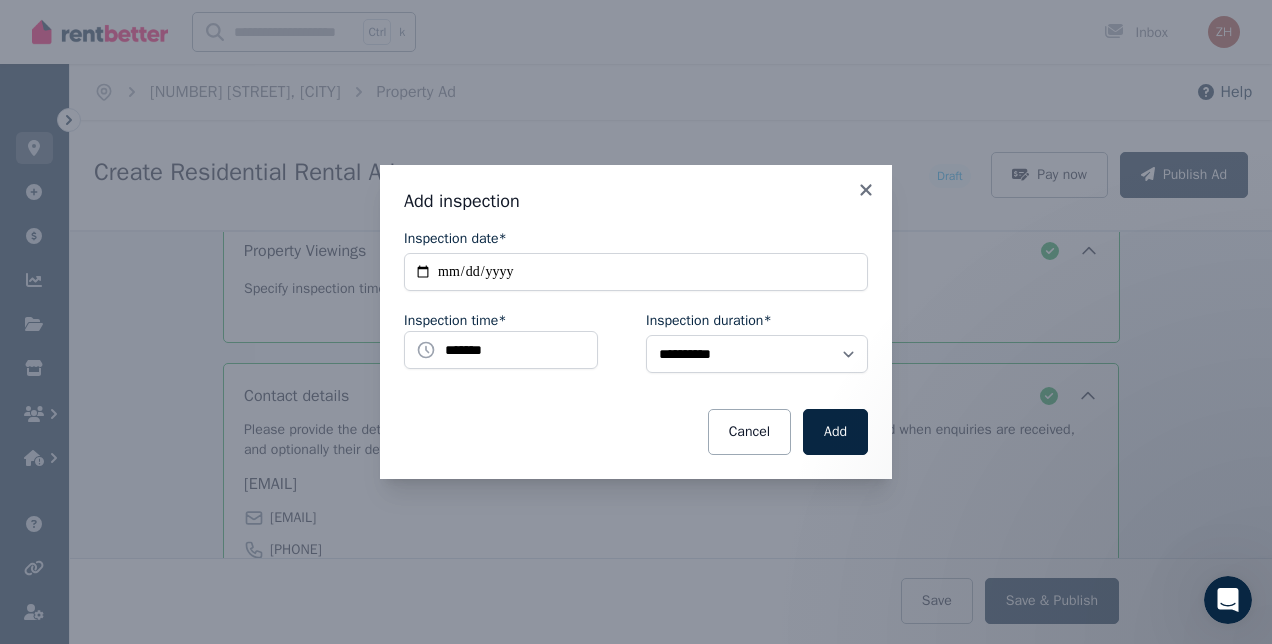 click on "Add" at bounding box center [835, 432] 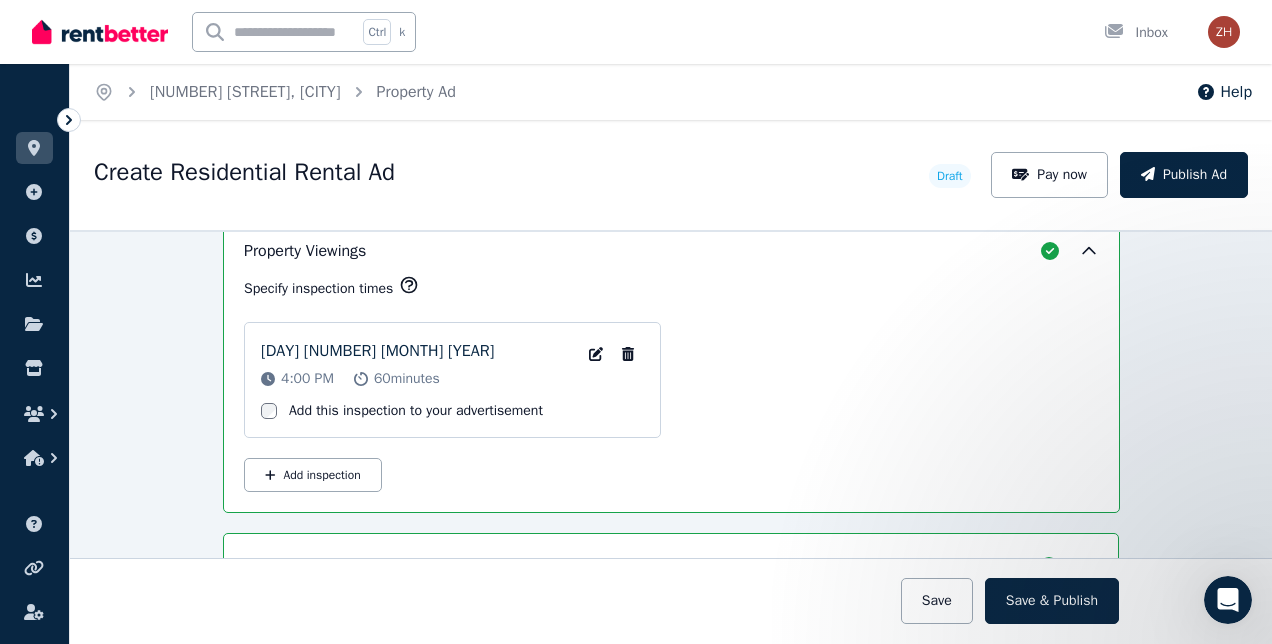 click on "Add inspection" at bounding box center [313, 475] 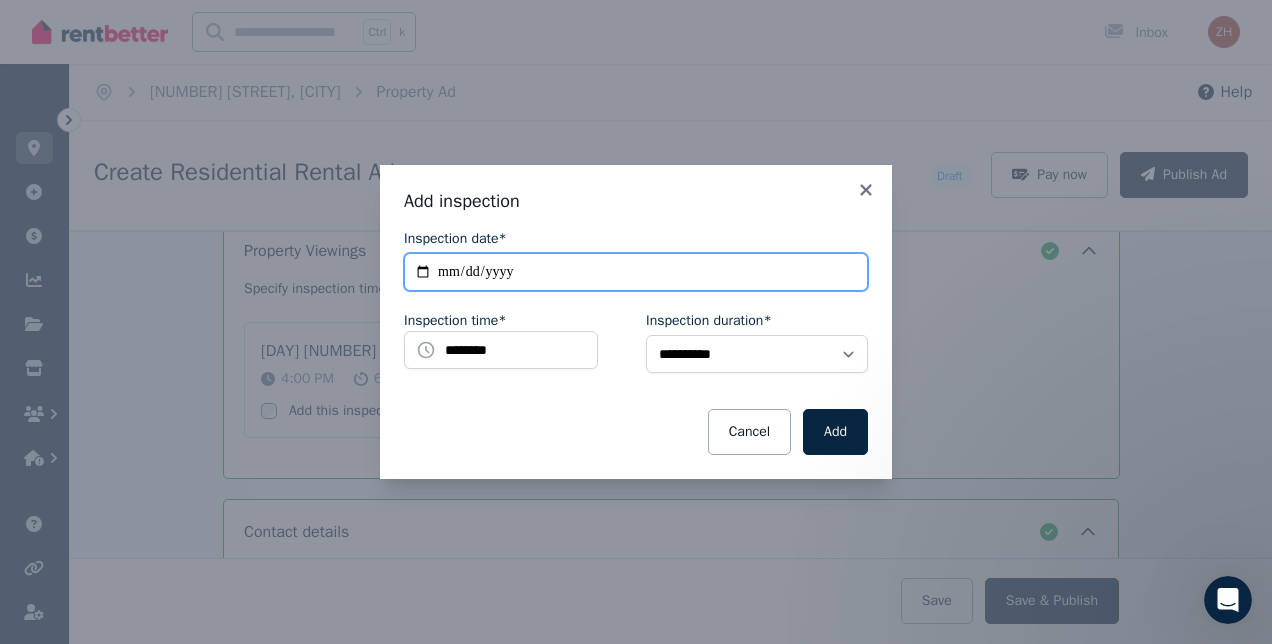 click on "**********" at bounding box center (636, 272) 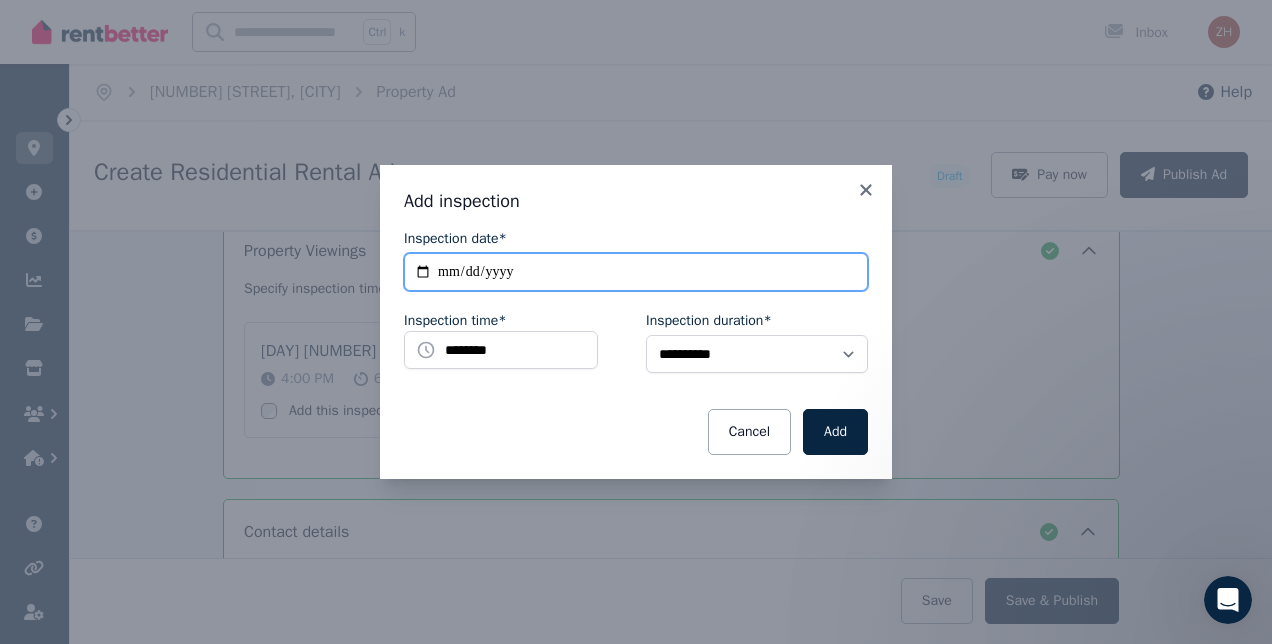 type on "**********" 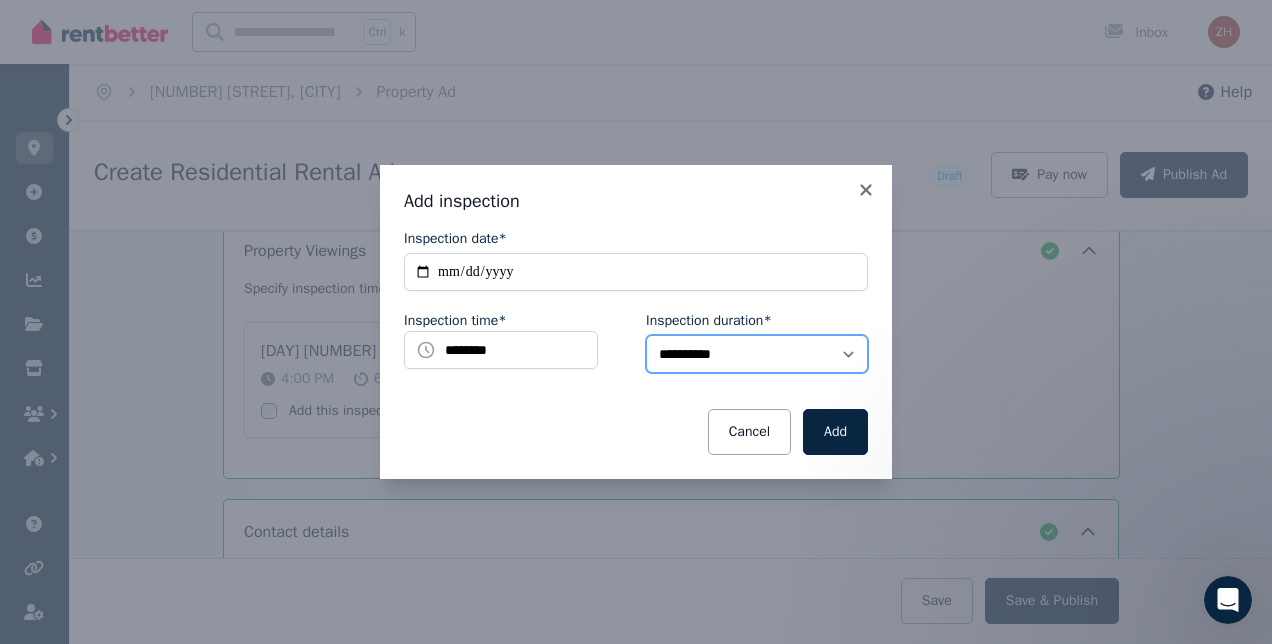 click on "**********" at bounding box center (757, 354) 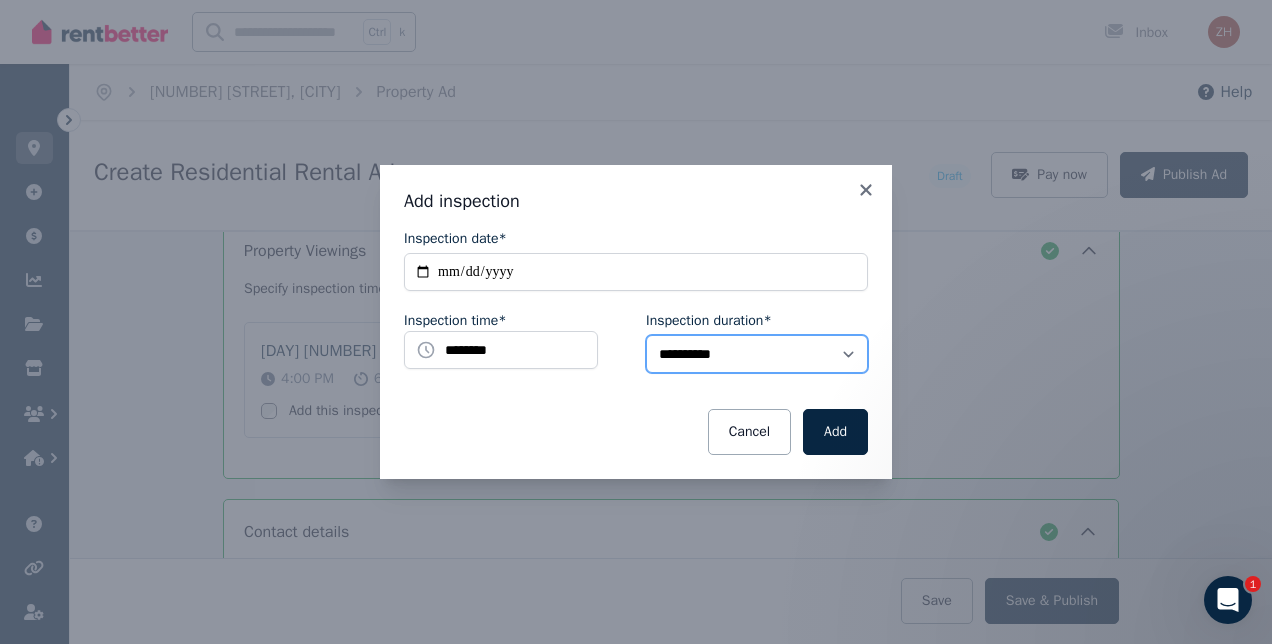 select on "**" 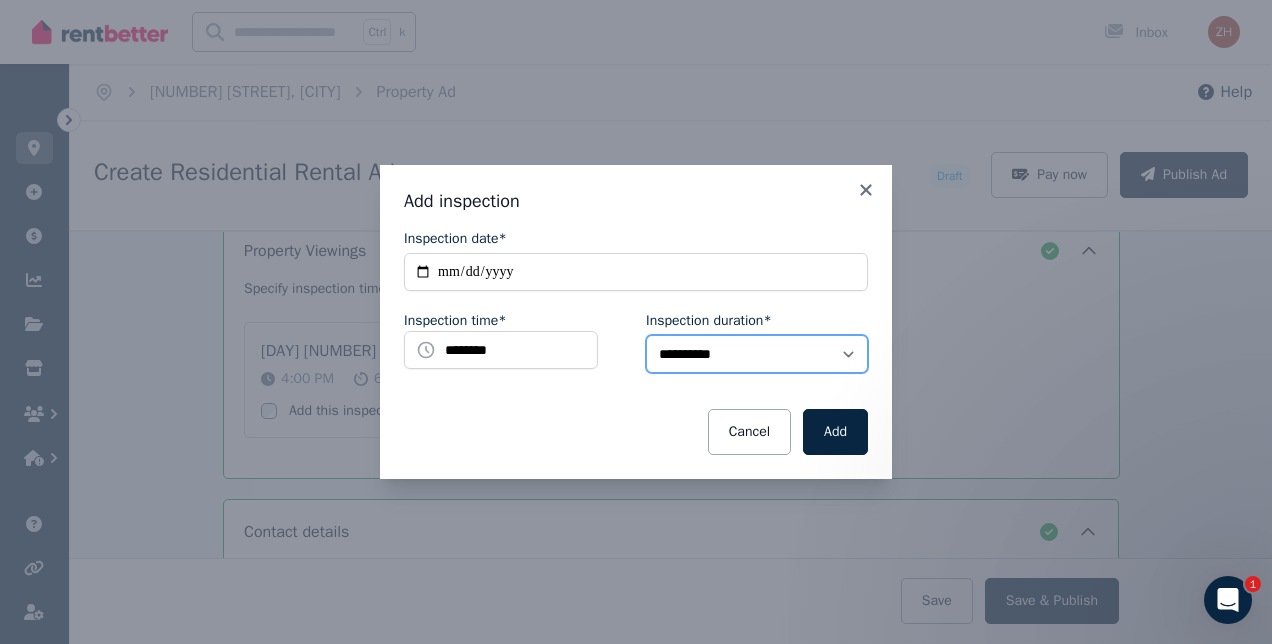 click on "**********" at bounding box center (757, 354) 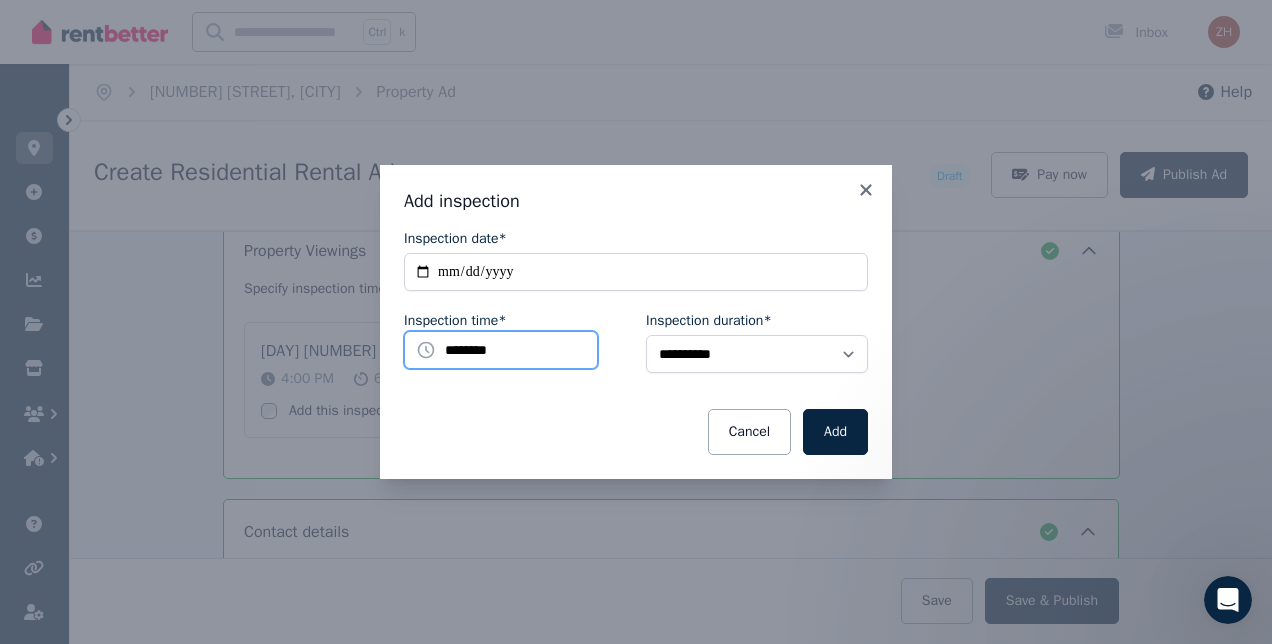 click on "********" at bounding box center [501, 350] 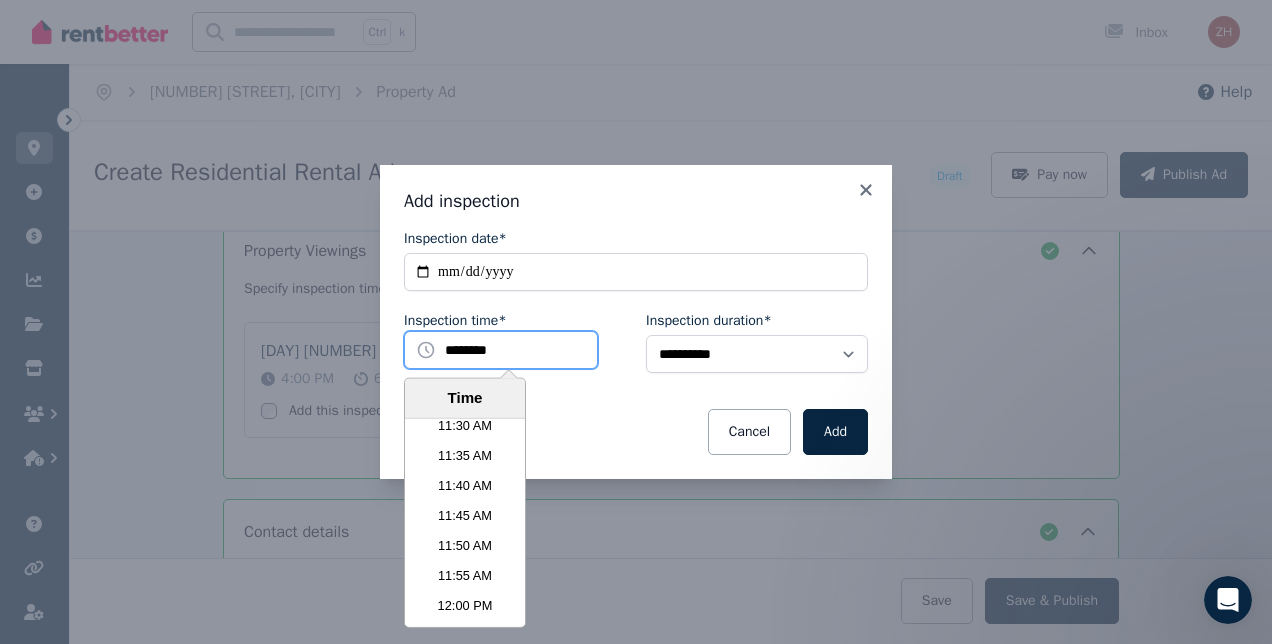 scroll, scrollTop: 4154, scrollLeft: 0, axis: vertical 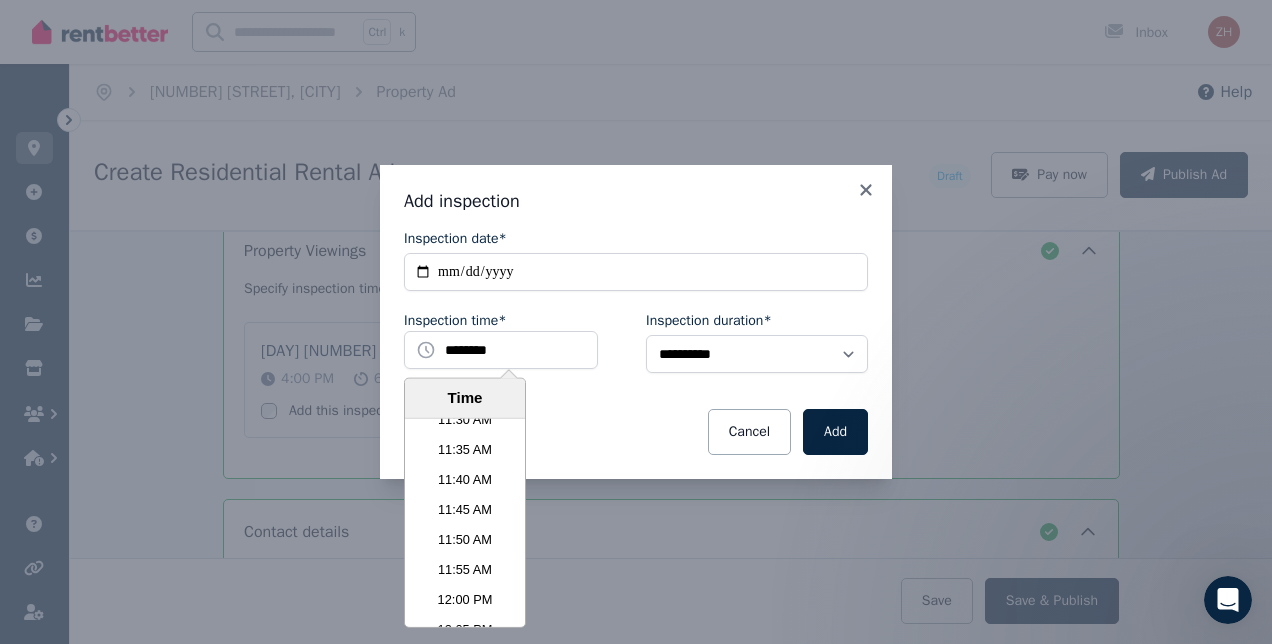 click on "12:00 PM" at bounding box center [465, 599] 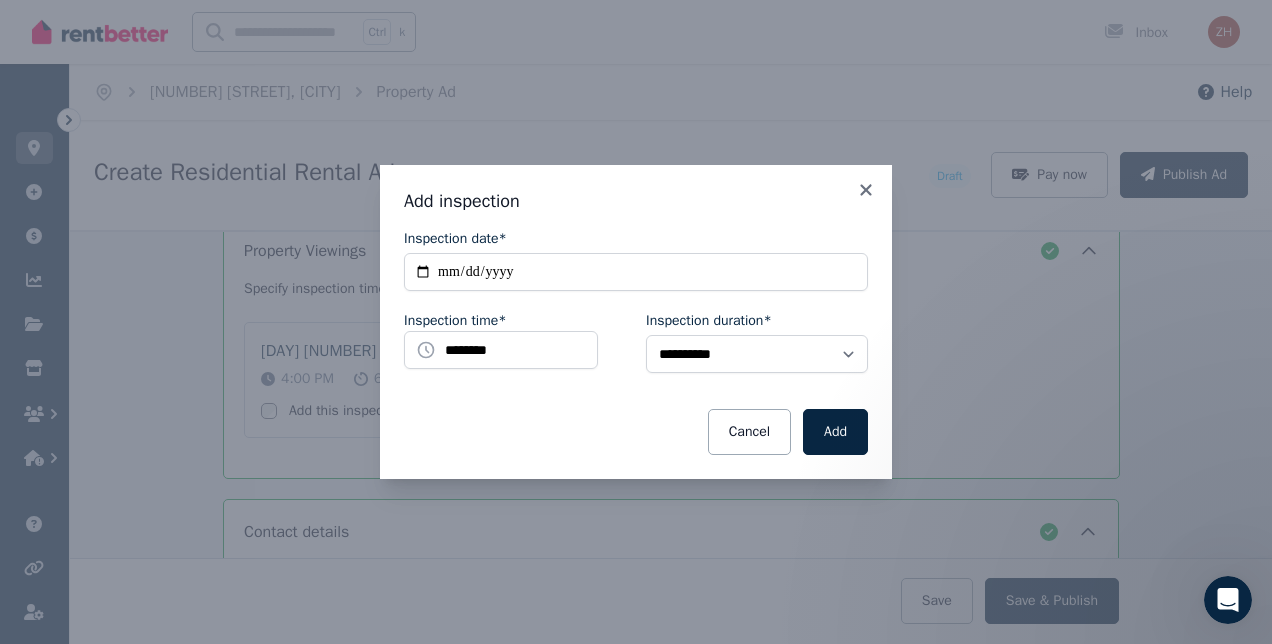 click on "Add" at bounding box center (835, 432) 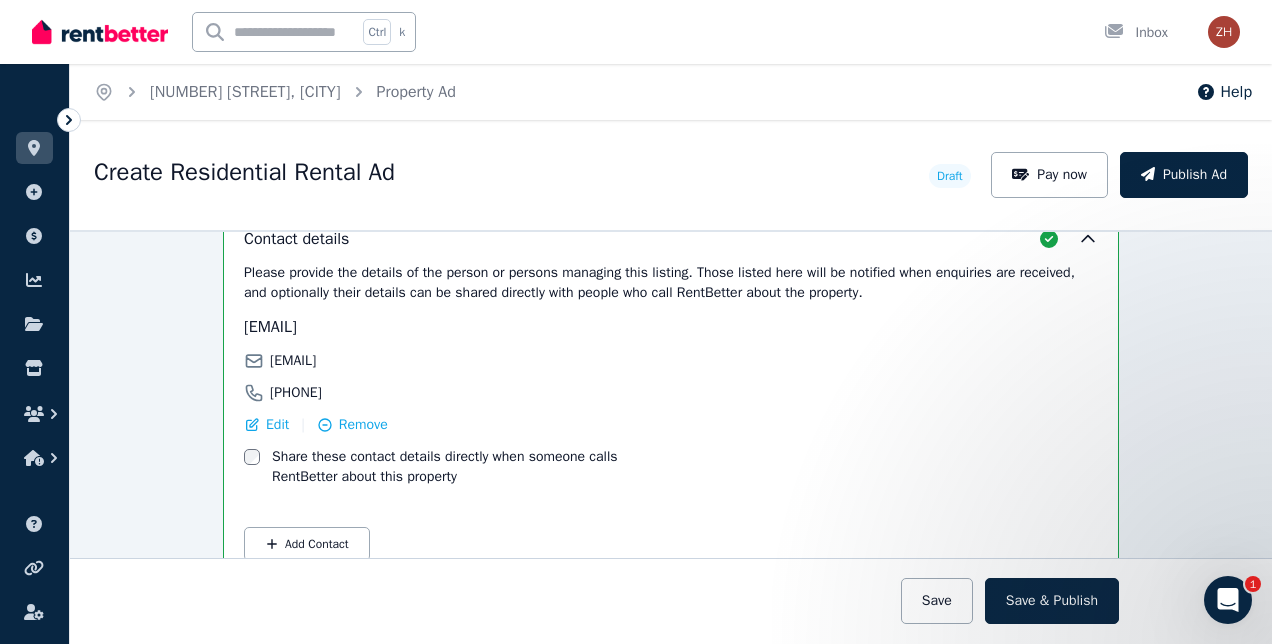 scroll, scrollTop: 3807, scrollLeft: 0, axis: vertical 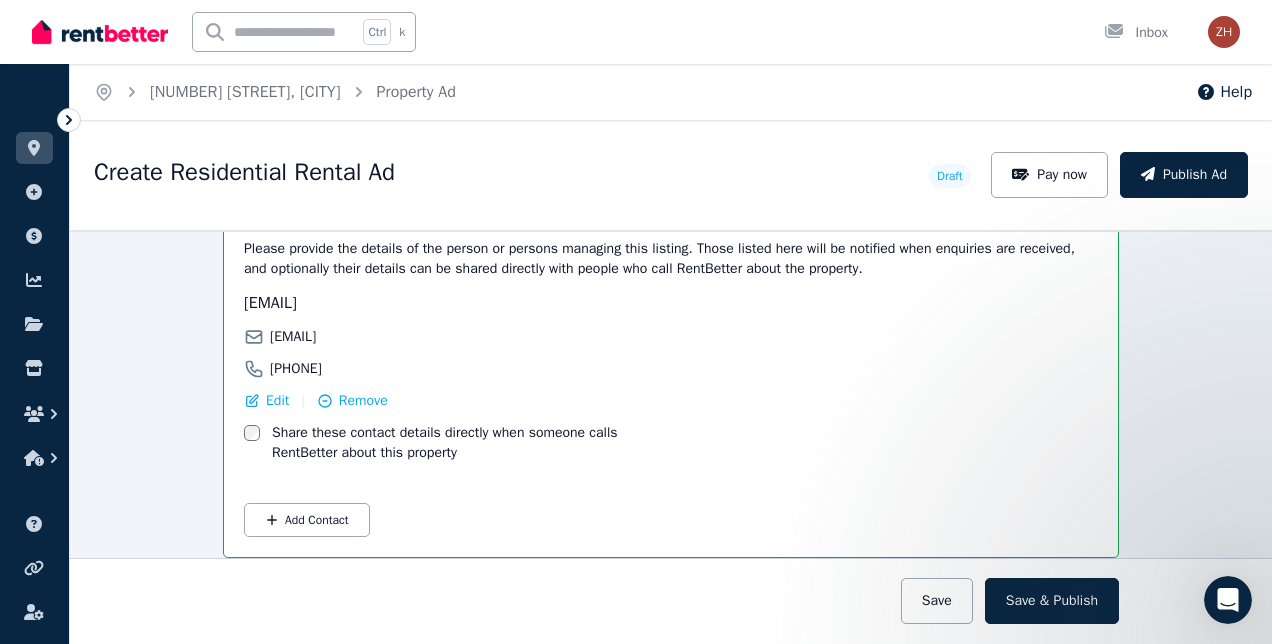 click on "Save" at bounding box center (937, 601) 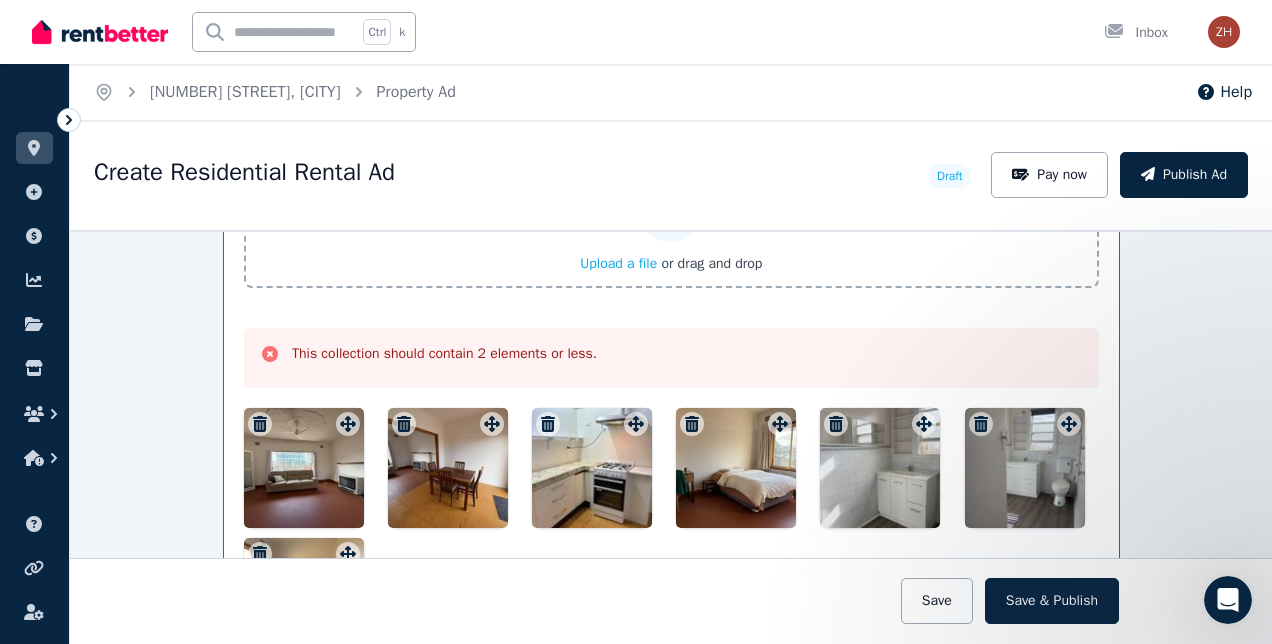 scroll, scrollTop: 2898, scrollLeft: 0, axis: vertical 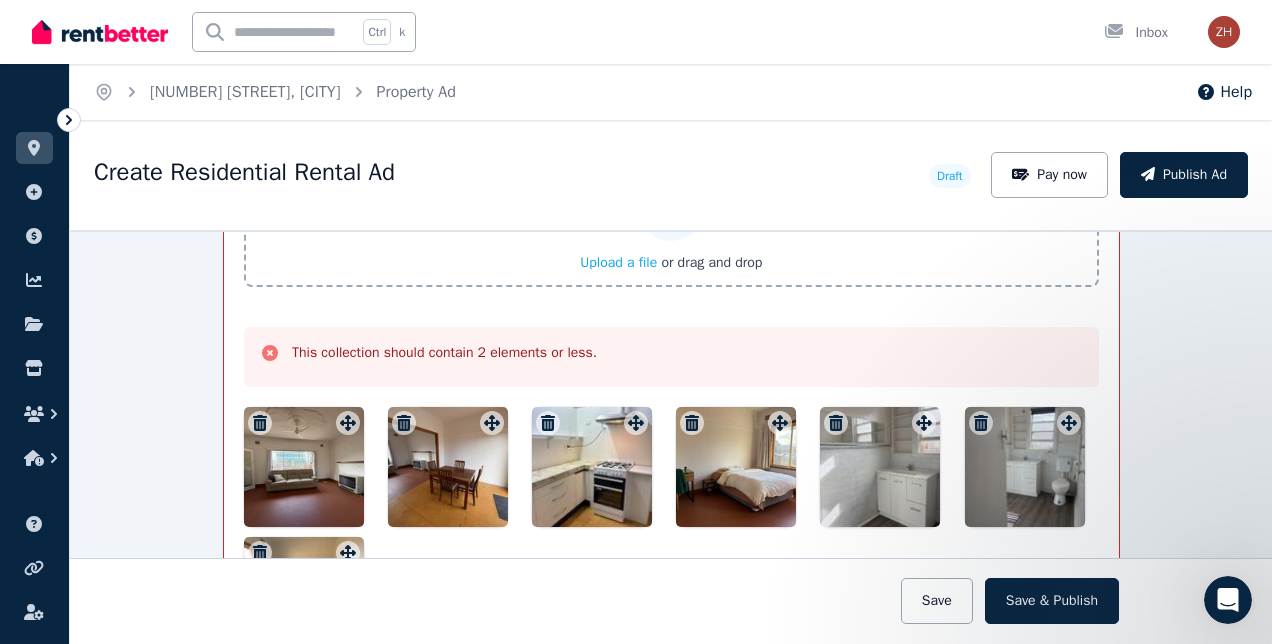 click on "Save & Publish" at bounding box center (1052, 601) 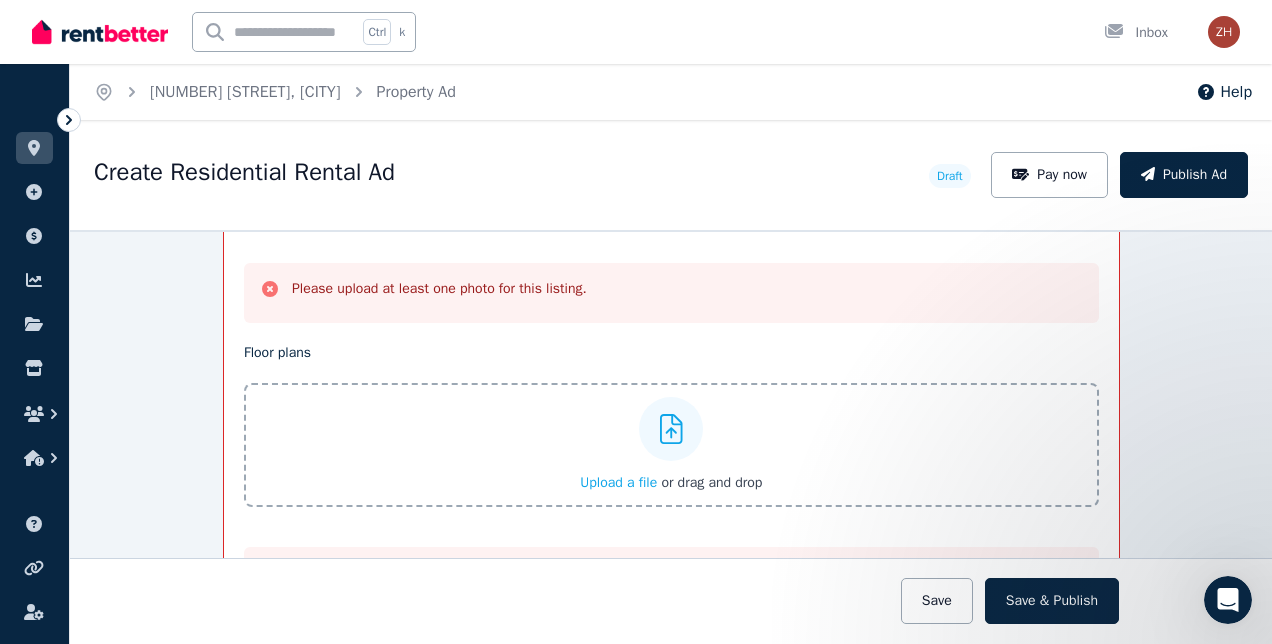 scroll, scrollTop: 2779, scrollLeft: 0, axis: vertical 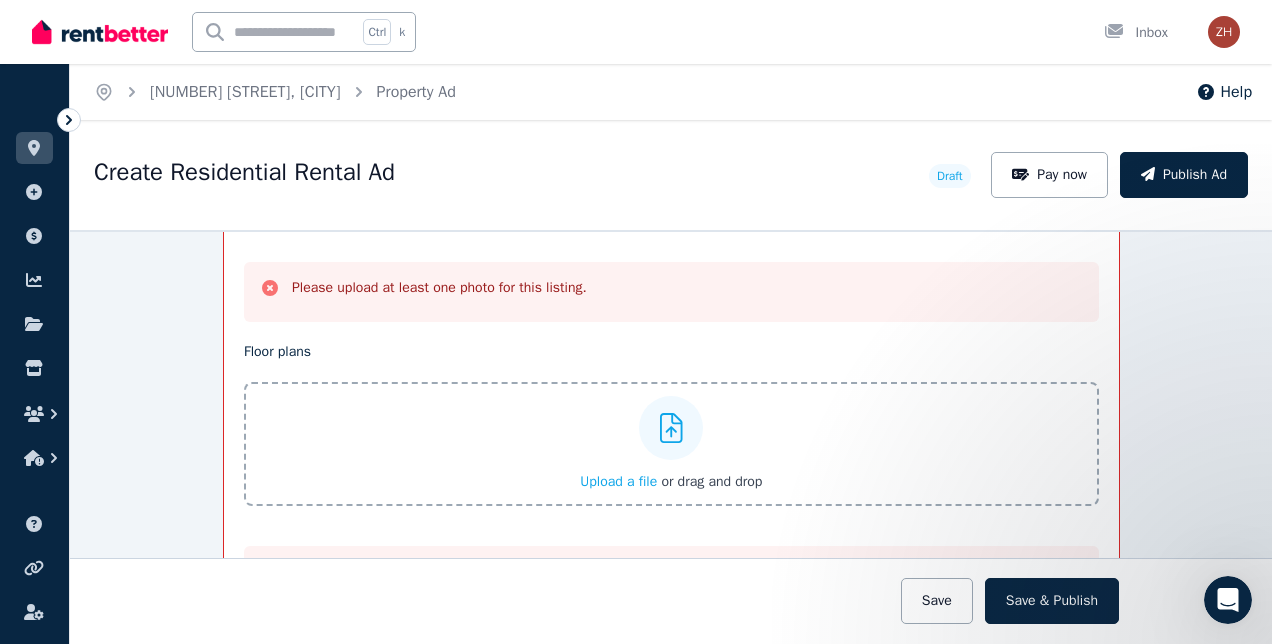 click 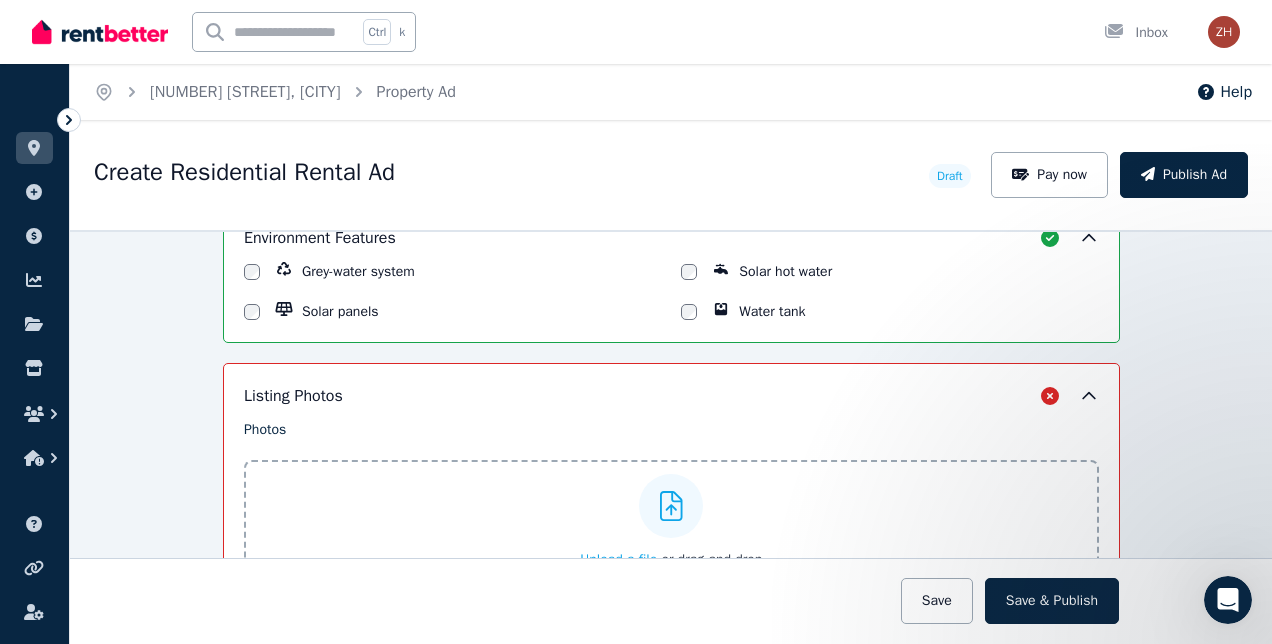 scroll, scrollTop: 2418, scrollLeft: 0, axis: vertical 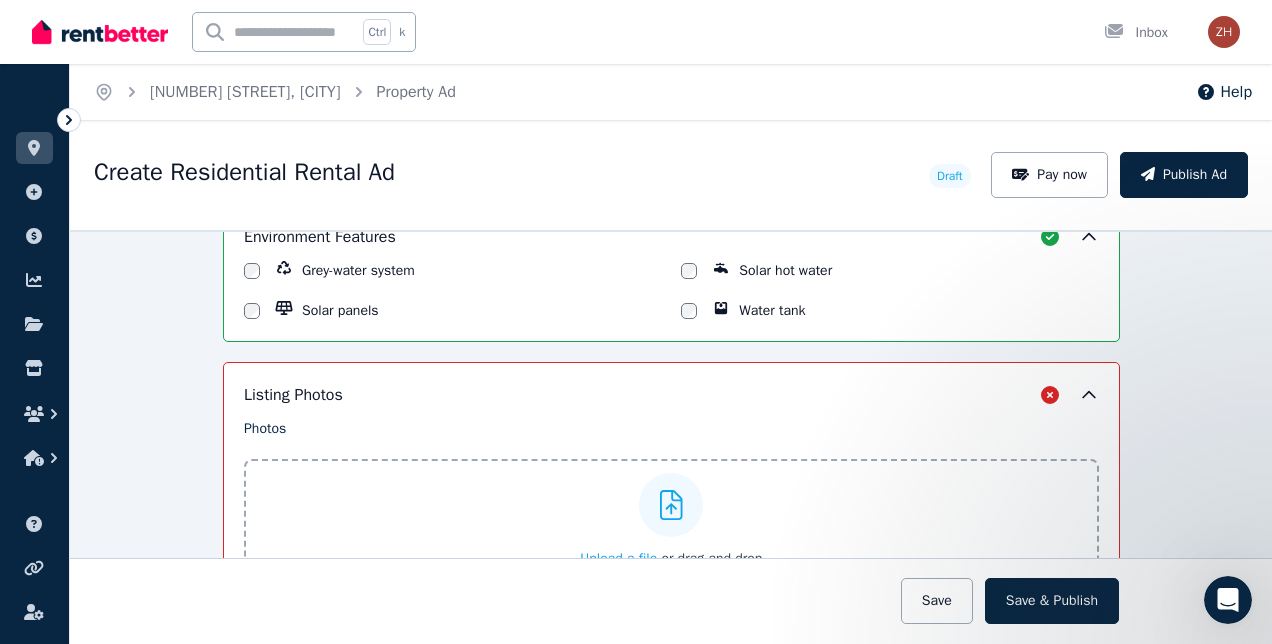 click 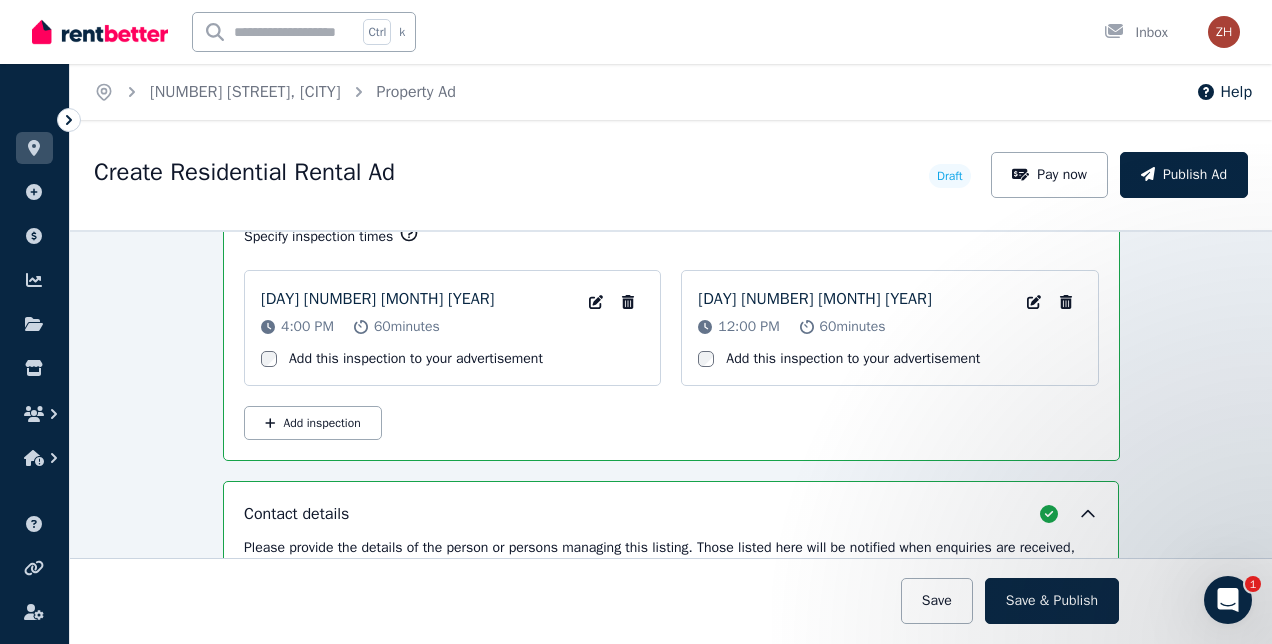 scroll, scrollTop: 3621, scrollLeft: 0, axis: vertical 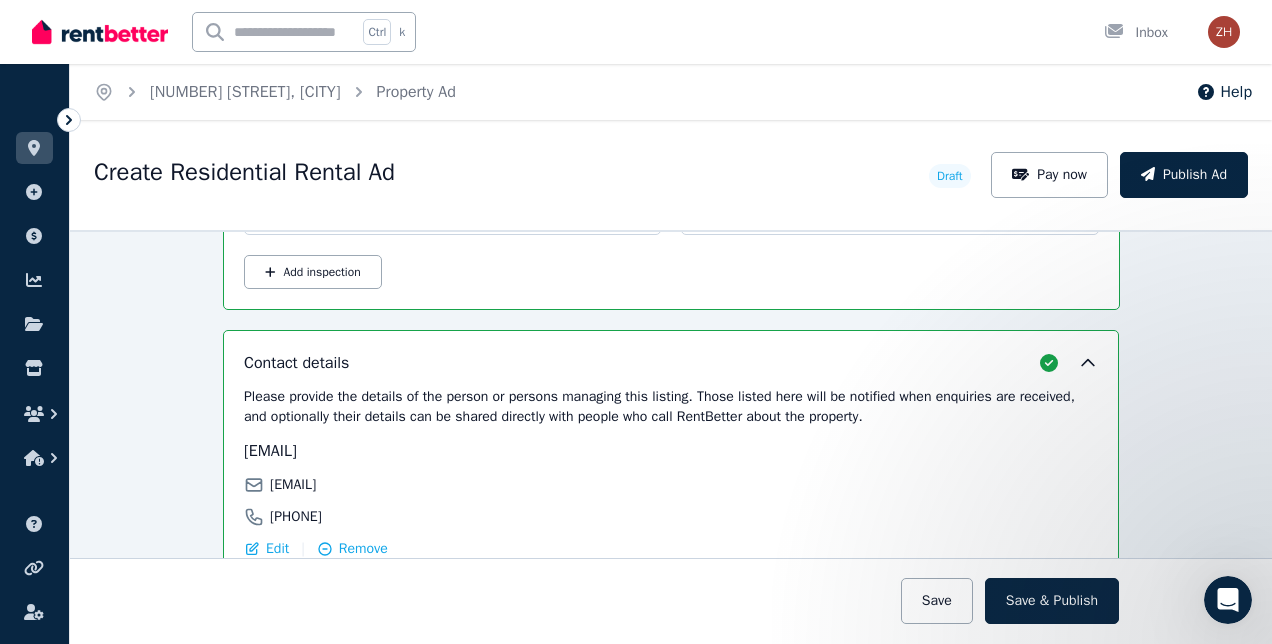 click on "Save" at bounding box center (937, 601) 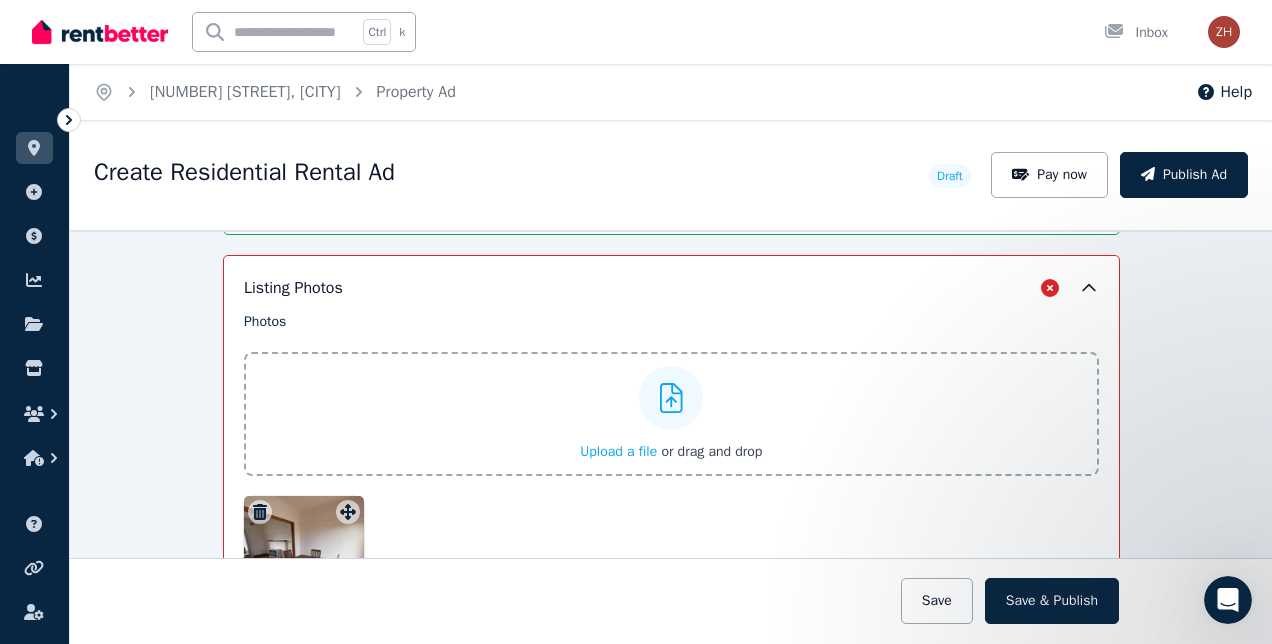 scroll, scrollTop: 2500, scrollLeft: 0, axis: vertical 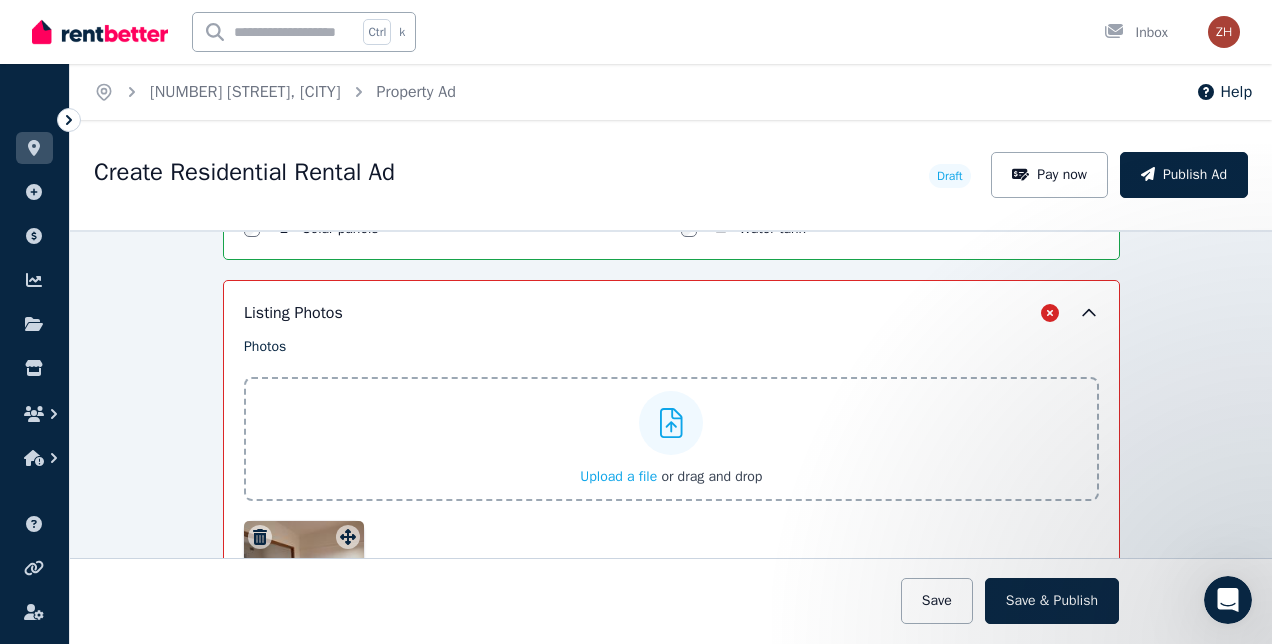 click 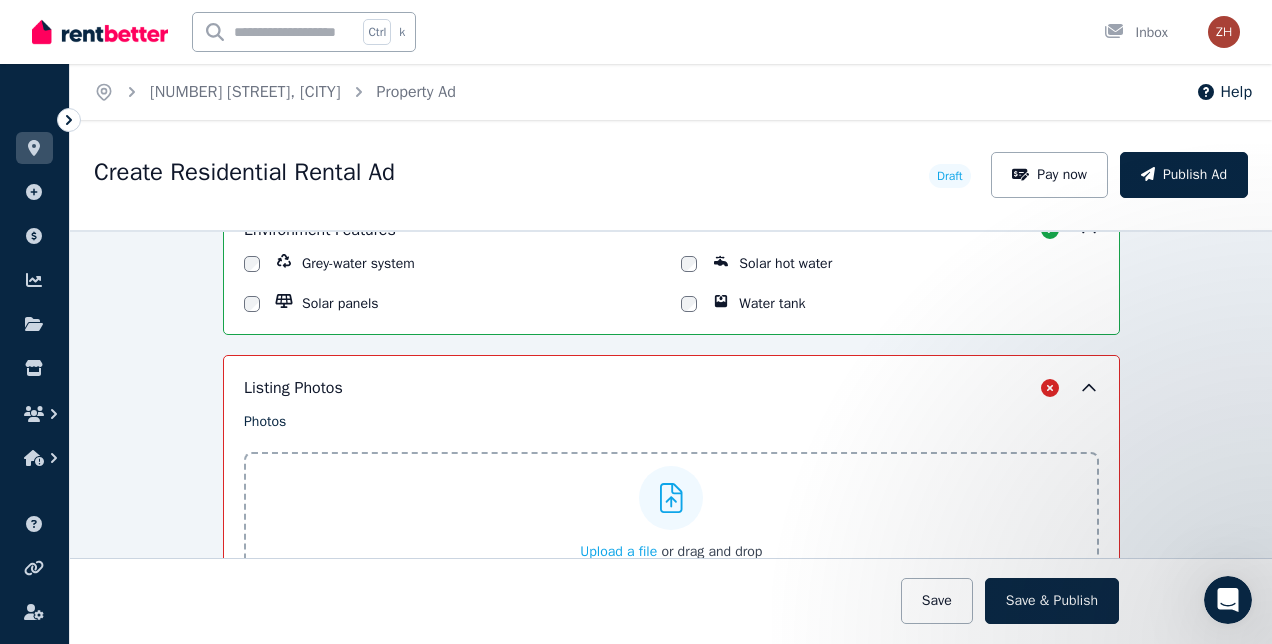 scroll, scrollTop: 2402, scrollLeft: 0, axis: vertical 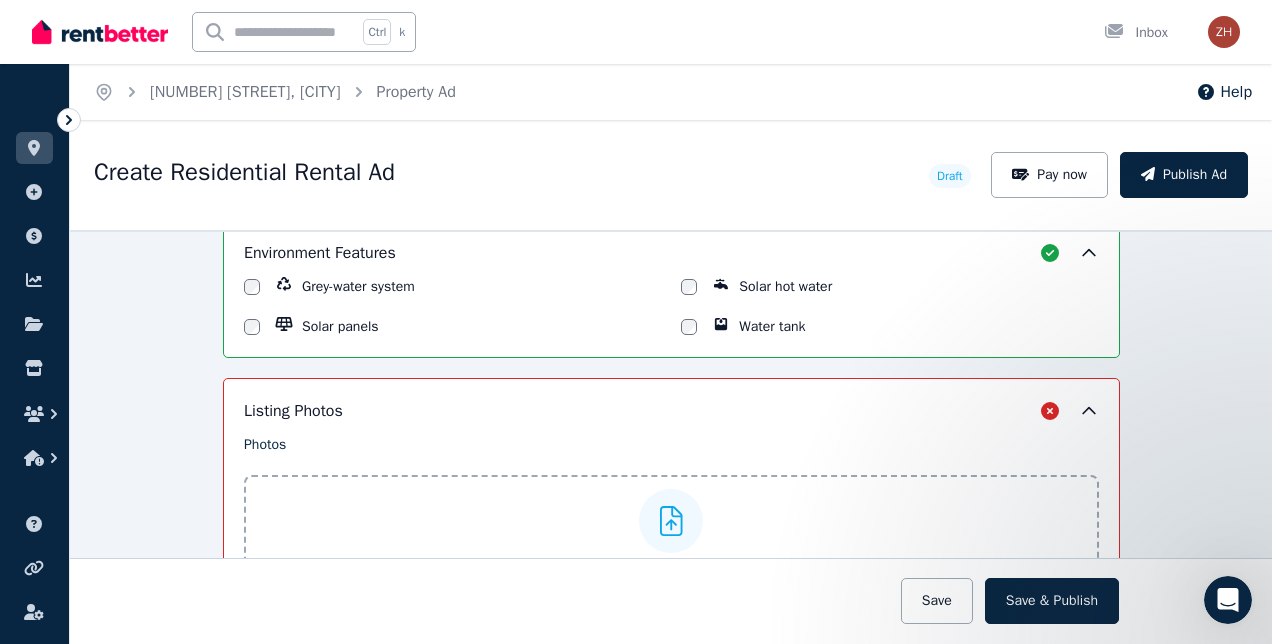 click on "Listing Photos Photos Upload a file   or drag and drop Uploaded   " 餐厅.jpg "
To pick up a draggable item, press the space bar.
While dragging, use the arrow keys to move the item.
Press space again to drop the item in its new position, or press escape to cancel.
Floor plans Upload a file   or drag and drop Uploaded   " 餐厅.jpg " Uploaded   " 厨房.jpg " Uploaded   " 主卧.jpg " Uploaded   " 卫生间1.jpg " Uploaded   " 卫生间3.jpg " Uploaded   " 西卧.jpg " Uploaded   " 主卧.jpg " This collection should contain 2 elements or less.
To pick up a draggable item, press the space bar.
While dragging, use the arrow keys to move the item.
Press space again to drop the item in its new position, or press escape to cancel." at bounding box center [671, 846] 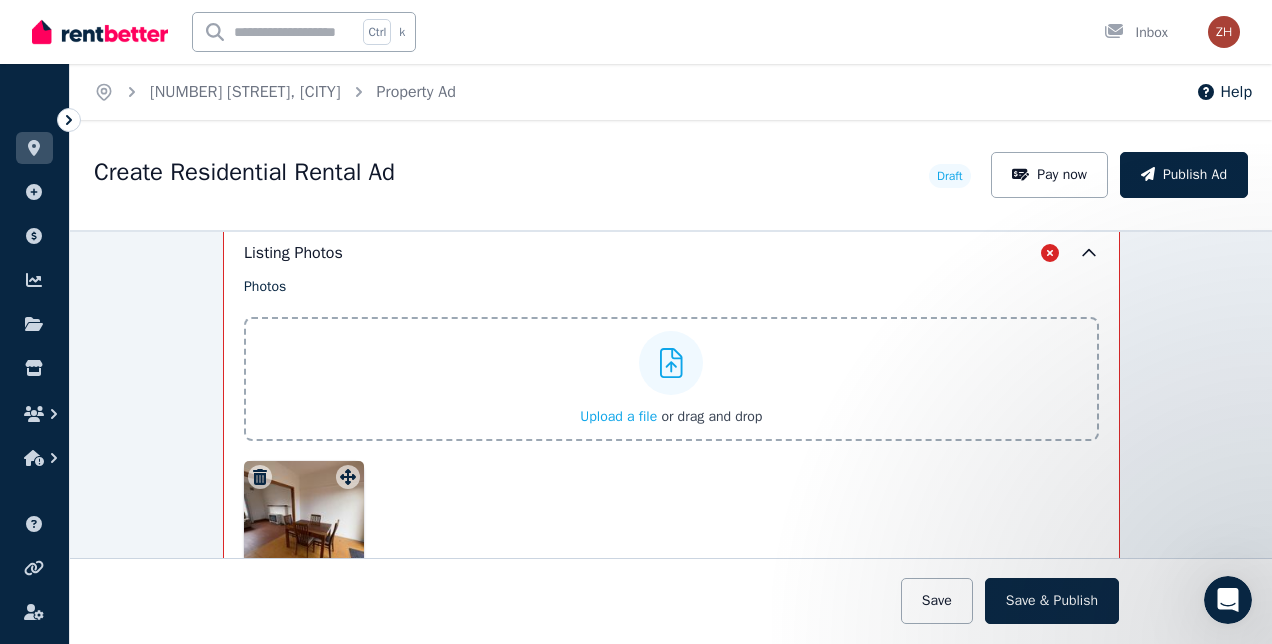 scroll, scrollTop: 2561, scrollLeft: 0, axis: vertical 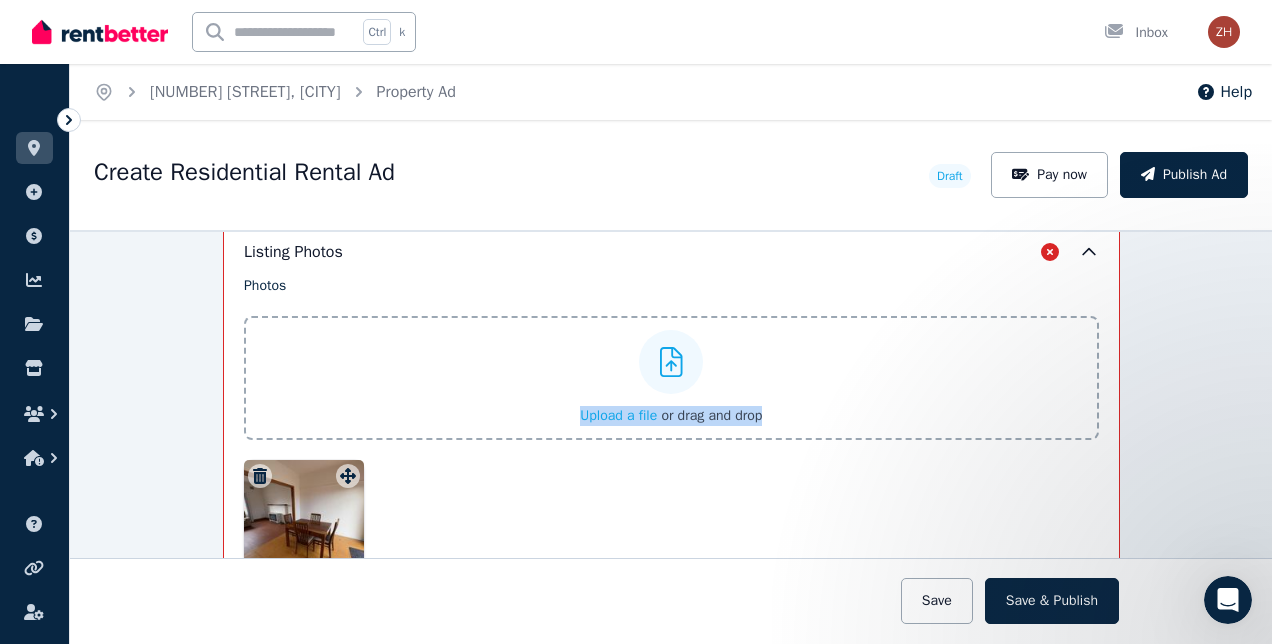 drag, startPoint x: 301, startPoint y: 481, endPoint x: 526, endPoint y: 377, distance: 247.87296 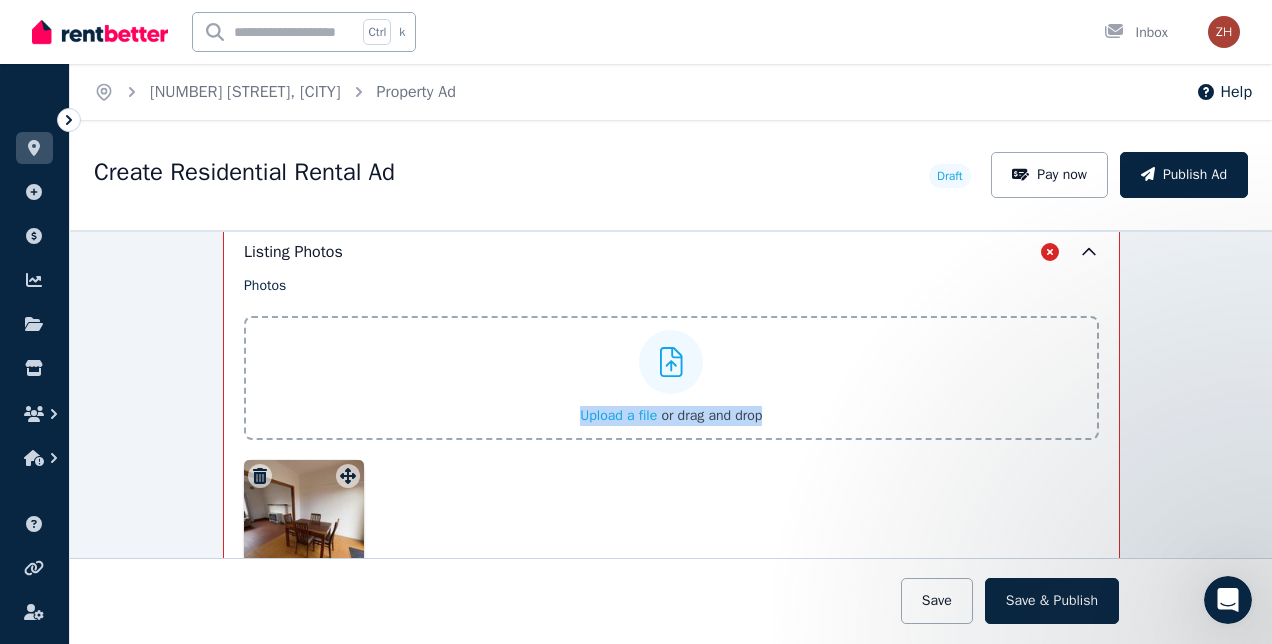 click on "Photos Upload a file   or drag and drop Uploaded   " 餐厅.jpg "
To pick up a draggable item, press the space bar.
While dragging, use the arrow keys to move the item.
Press space again to drop the item in its new position, or press escape to cancel." at bounding box center (671, 428) 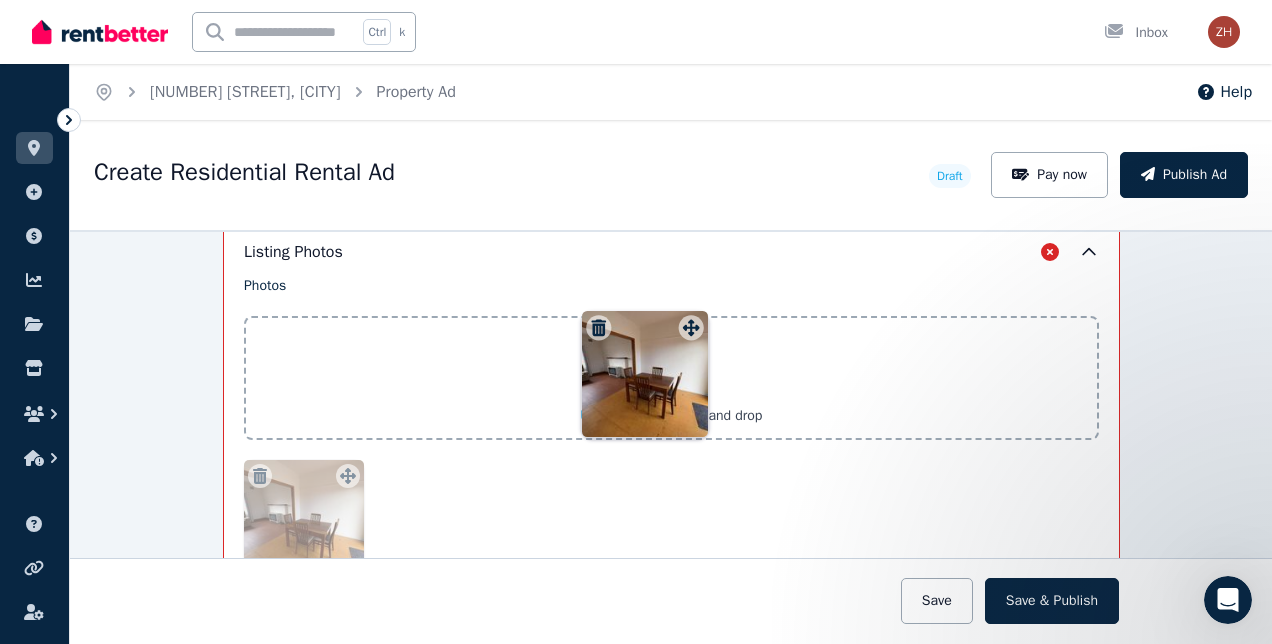 drag, startPoint x: 343, startPoint y: 462, endPoint x: 692, endPoint y: 310, distance: 380.66388 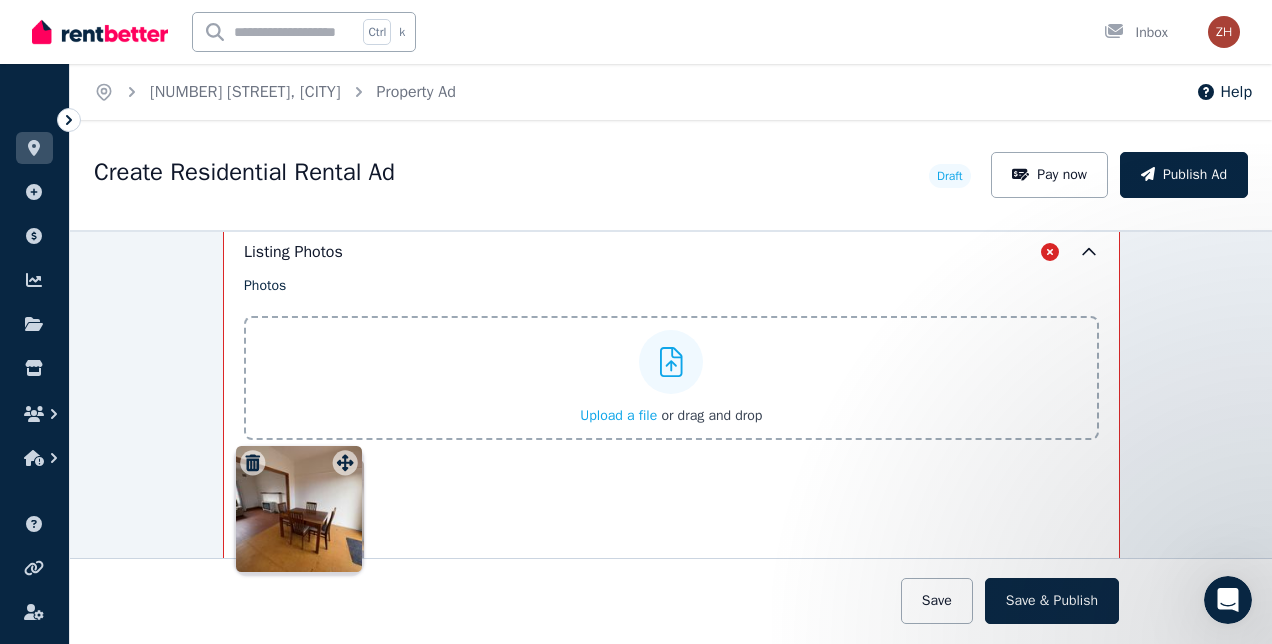 click on "Photos Upload a file   or drag and drop Uploaded   " 餐厅.jpg "
To pick up a draggable item, press the space bar.
While dragging, use the arrow keys to move the item.
Press space again to drop the item in its new position, or press escape to cancel.
Draggable item 52d7d32c-fe2c-4a6a-98f5-bd77abca88b4 was moved over droppable area 52d7d32c-fe2c-4a6a-98f5-bd77abca88b4." at bounding box center (671, 428) 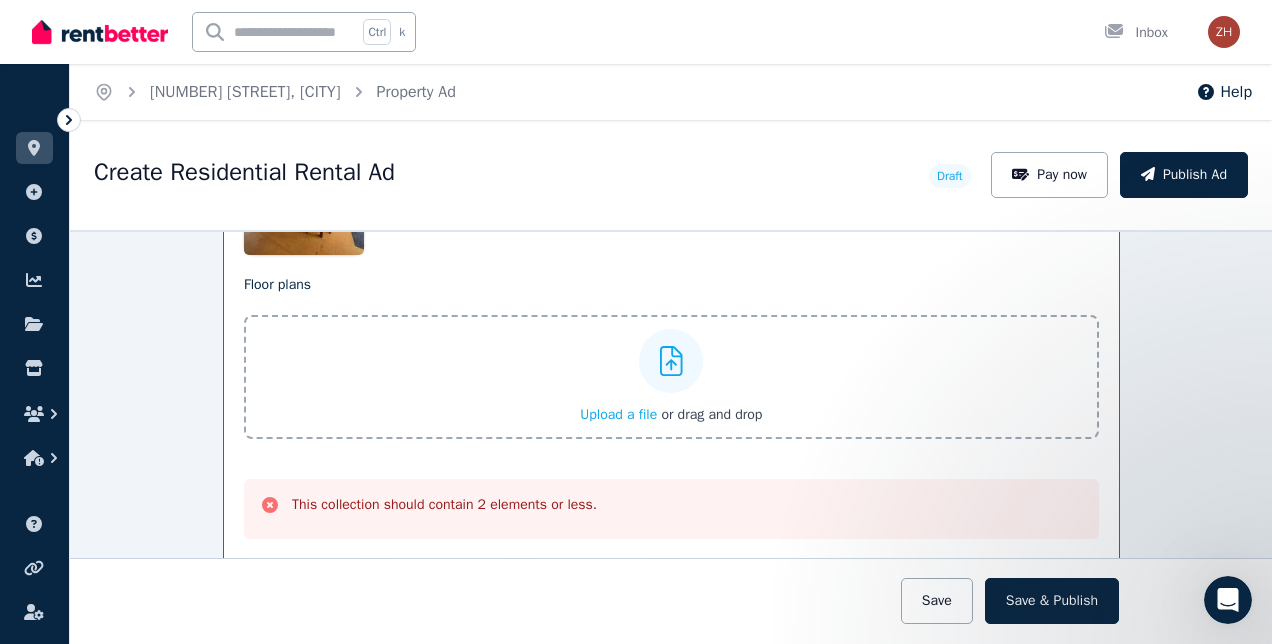 scroll, scrollTop: 2891, scrollLeft: 0, axis: vertical 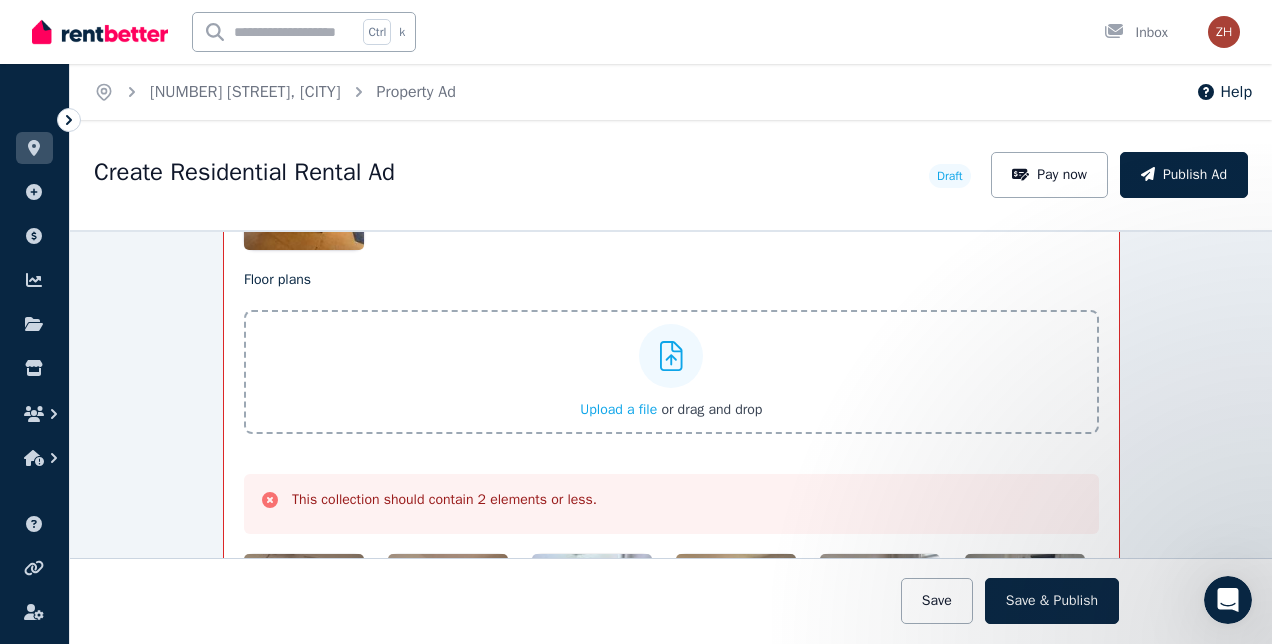 click on "Save & Publish" at bounding box center (1052, 601) 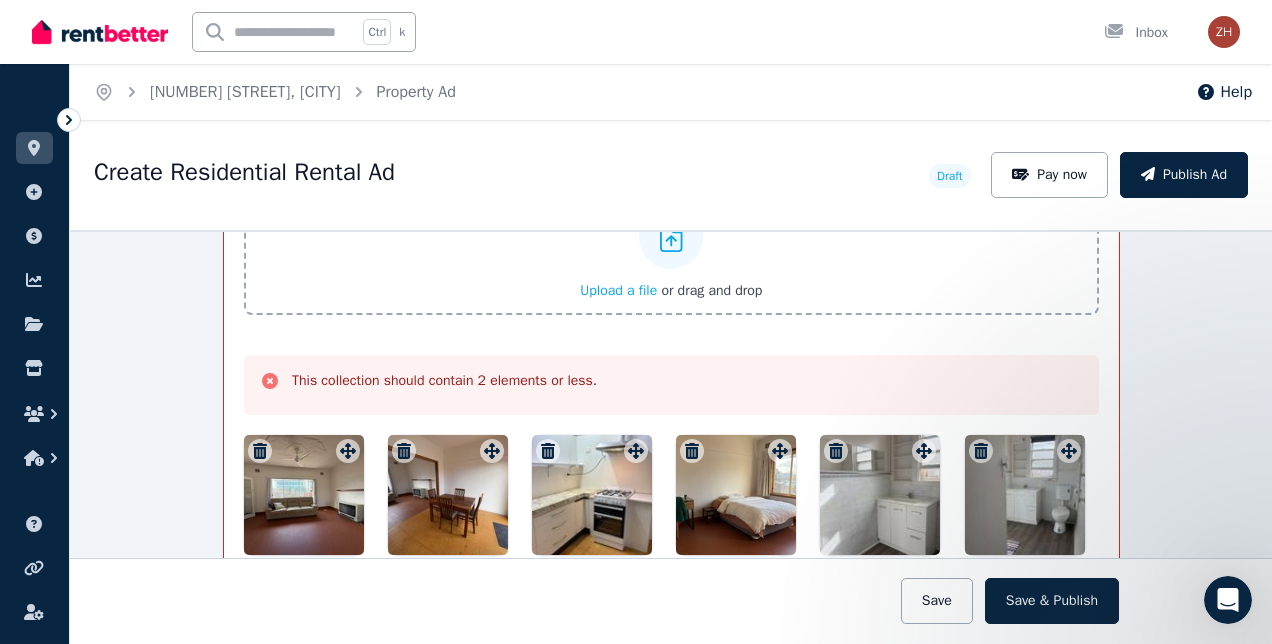 scroll, scrollTop: 3017, scrollLeft: 0, axis: vertical 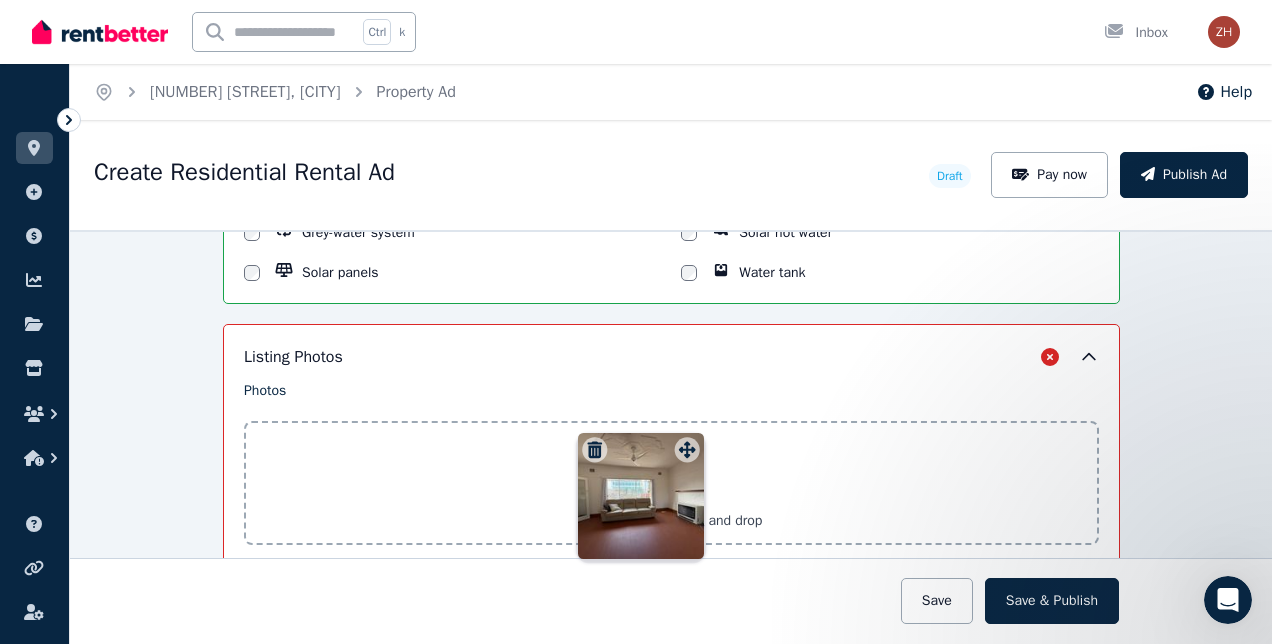 drag, startPoint x: 341, startPoint y: 430, endPoint x: 685, endPoint y: 432, distance: 344.00583 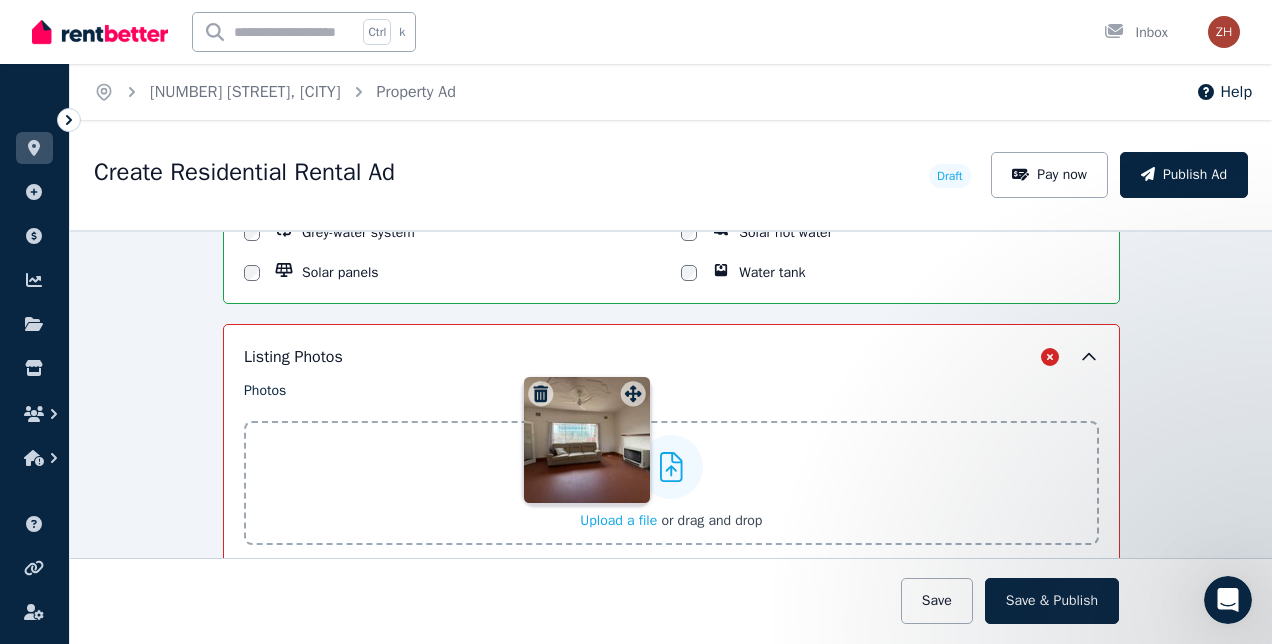 scroll, scrollTop: 3054, scrollLeft: 0, axis: vertical 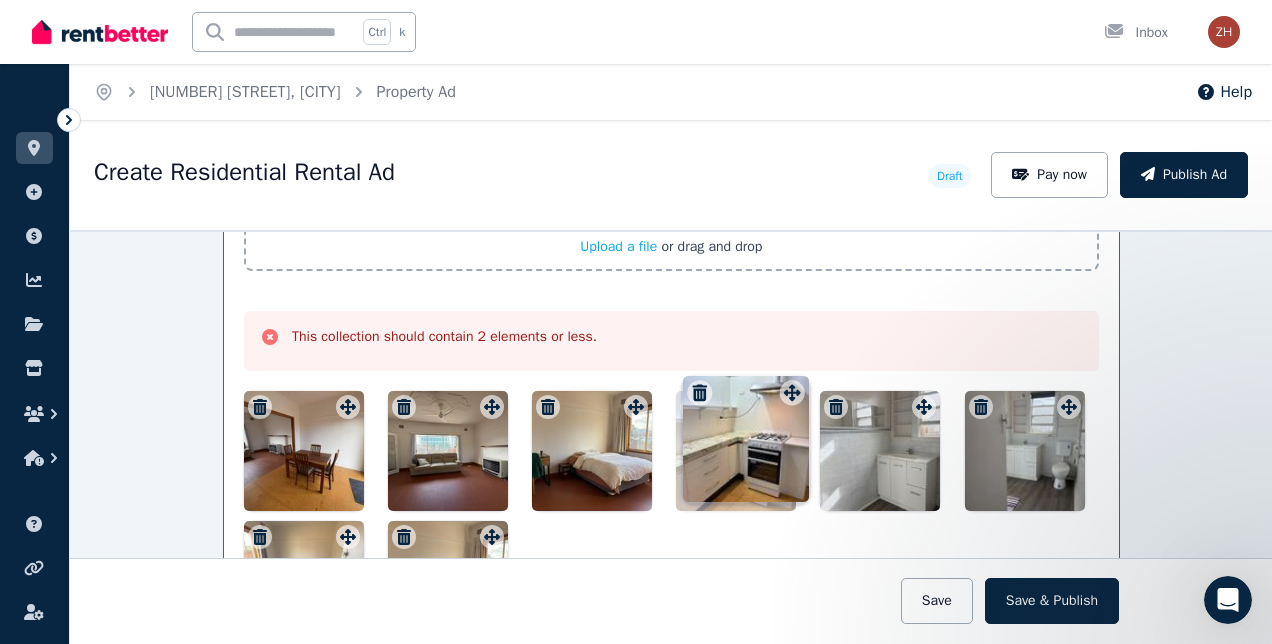 drag, startPoint x: 482, startPoint y: 396, endPoint x: 788, endPoint y: 378, distance: 306.52896 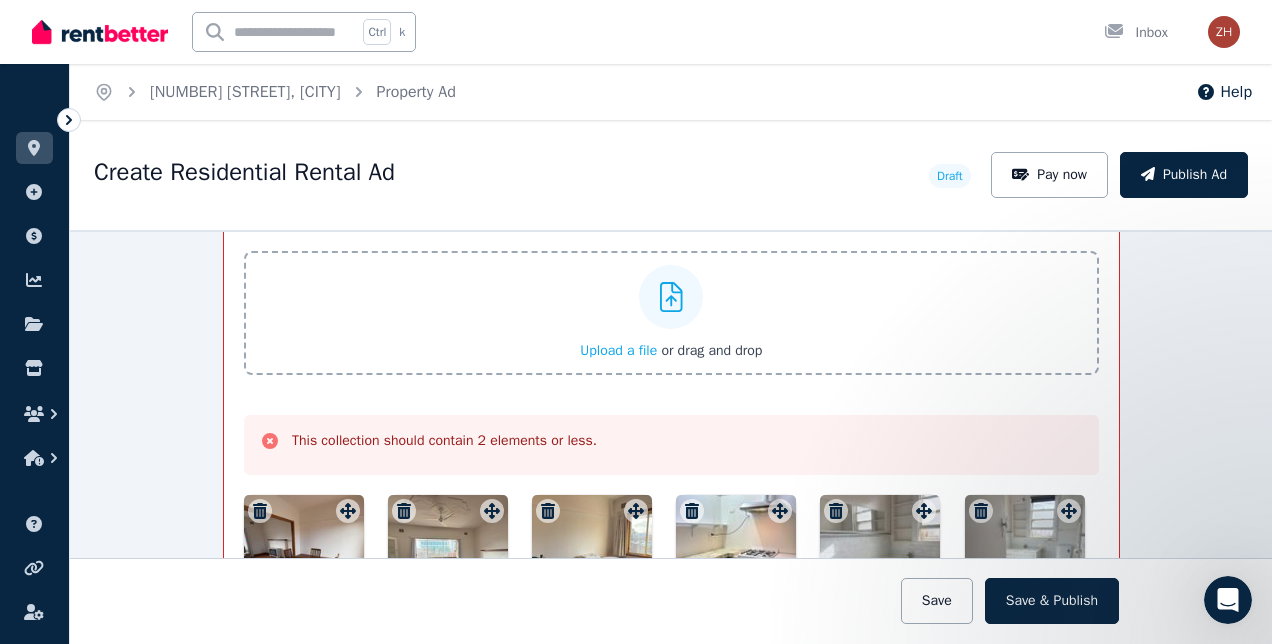 scroll, scrollTop: 2950, scrollLeft: 0, axis: vertical 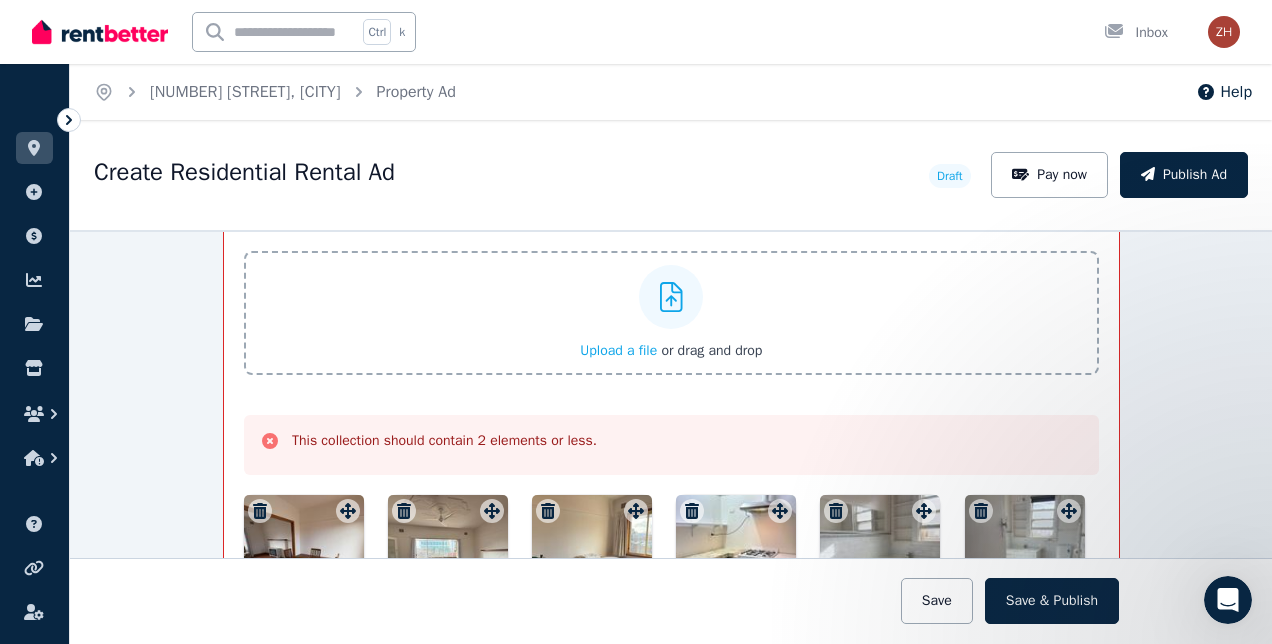 click 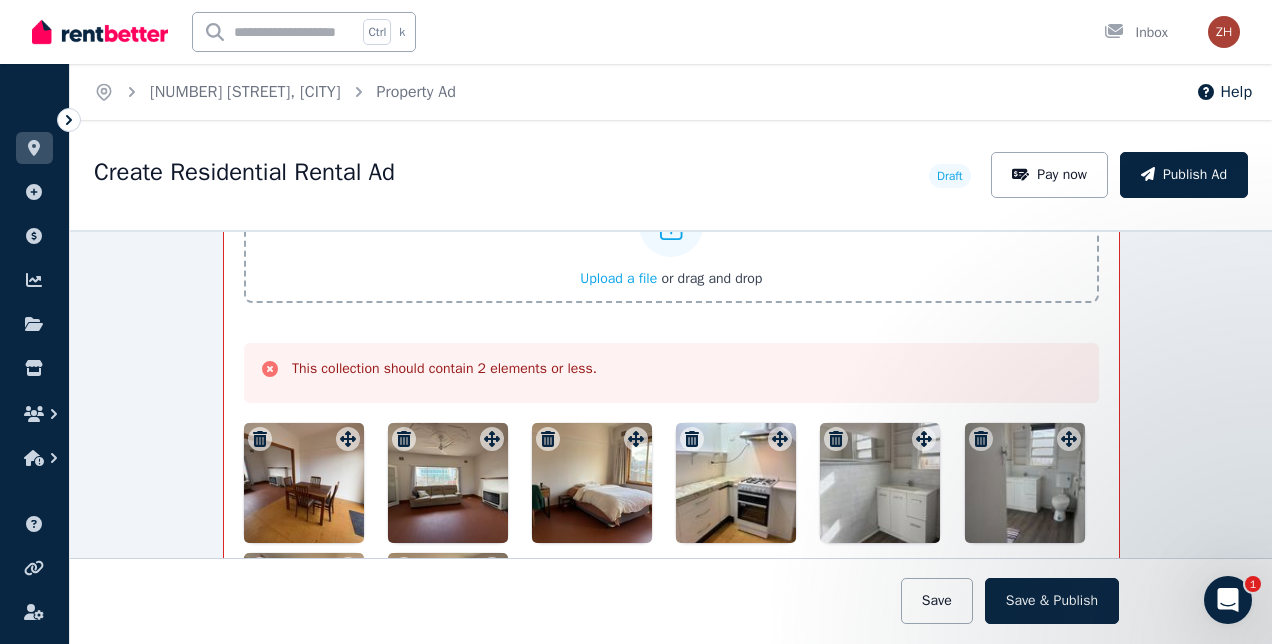 scroll, scrollTop: 3038, scrollLeft: 0, axis: vertical 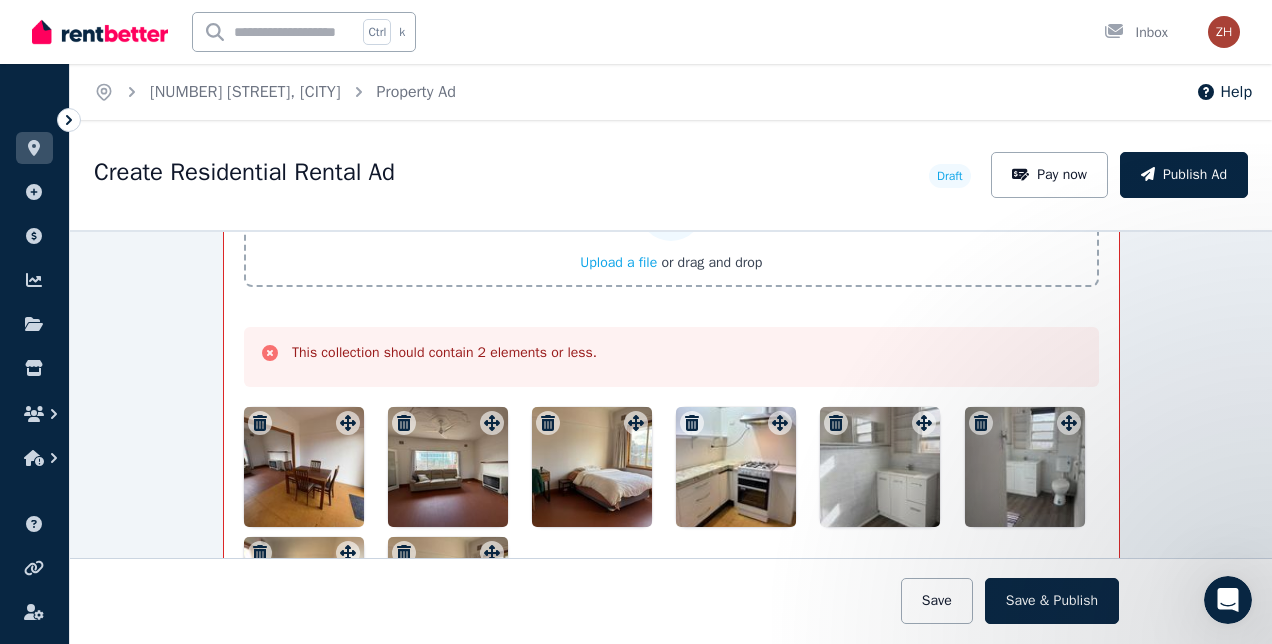click 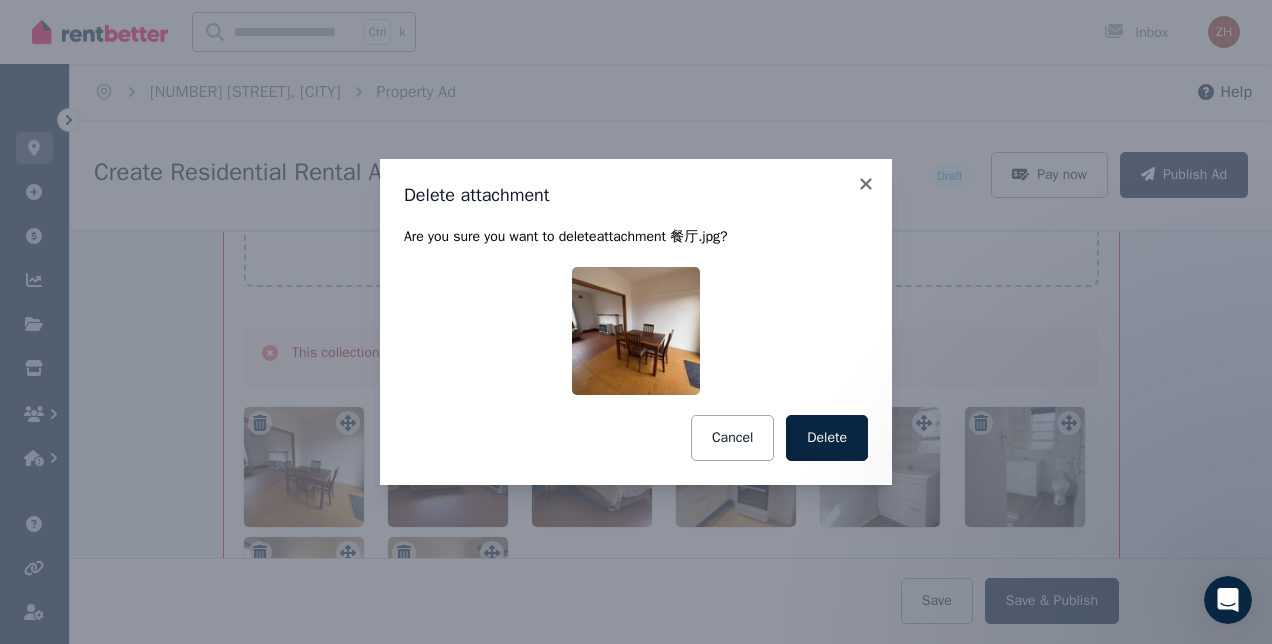 click on "Delete" at bounding box center (827, 438) 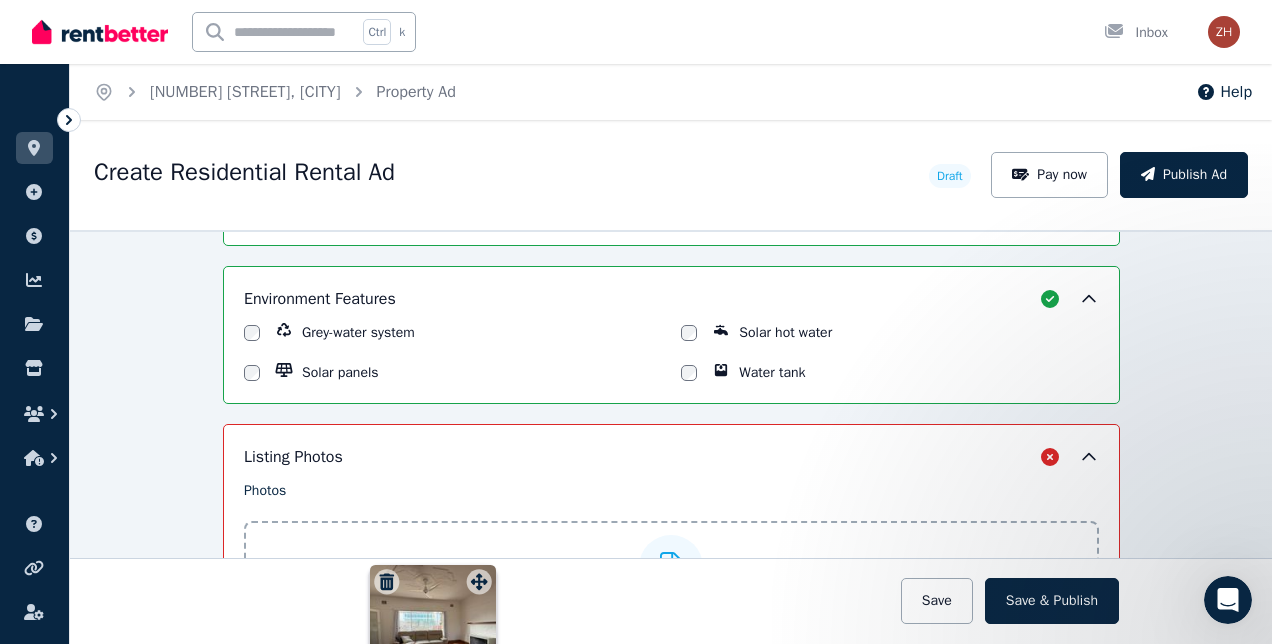 scroll, scrollTop: 2384, scrollLeft: 0, axis: vertical 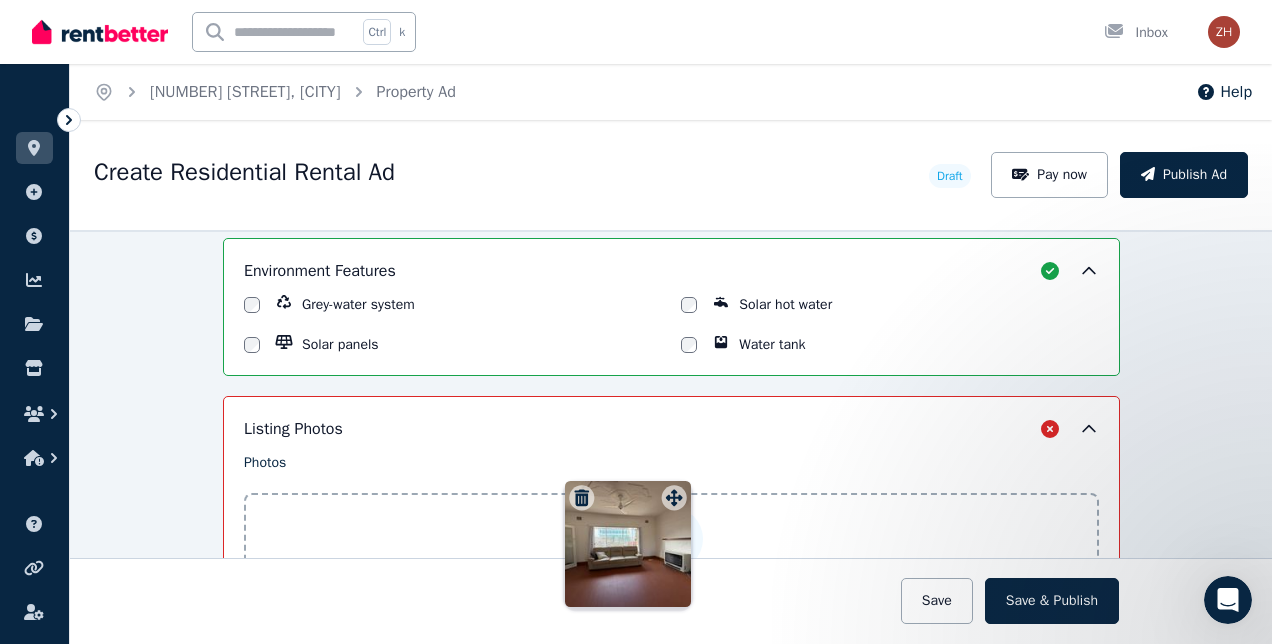drag, startPoint x: 340, startPoint y: 409, endPoint x: 672, endPoint y: 480, distance: 339.507 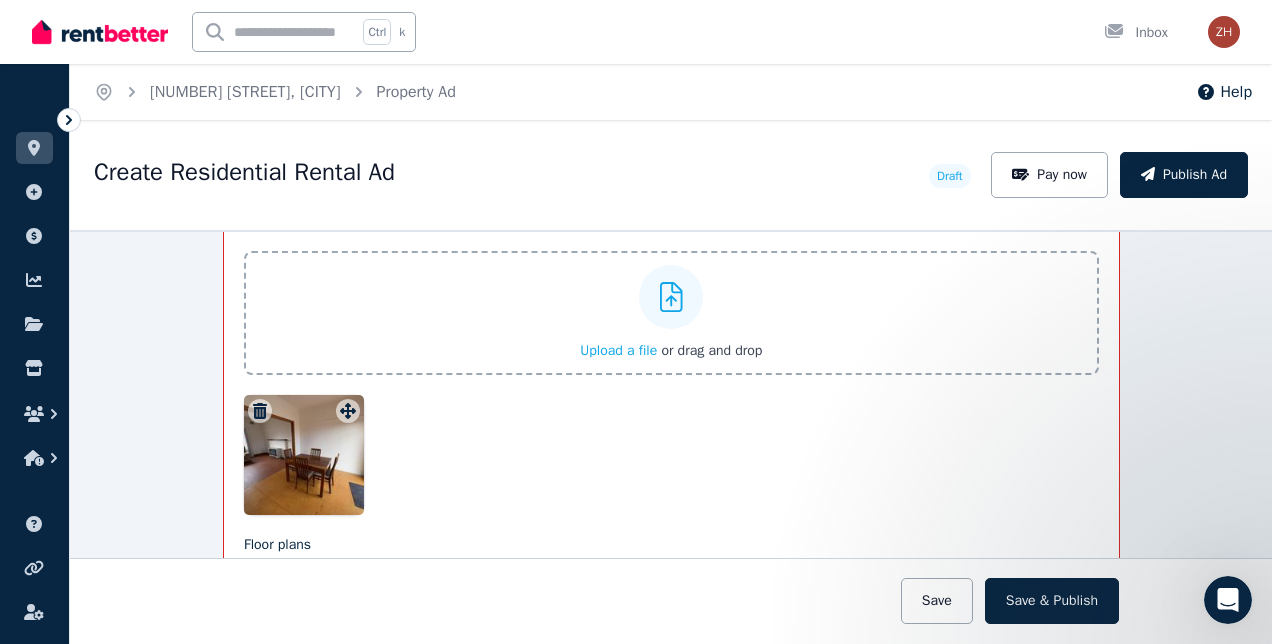 scroll, scrollTop: 2627, scrollLeft: 0, axis: vertical 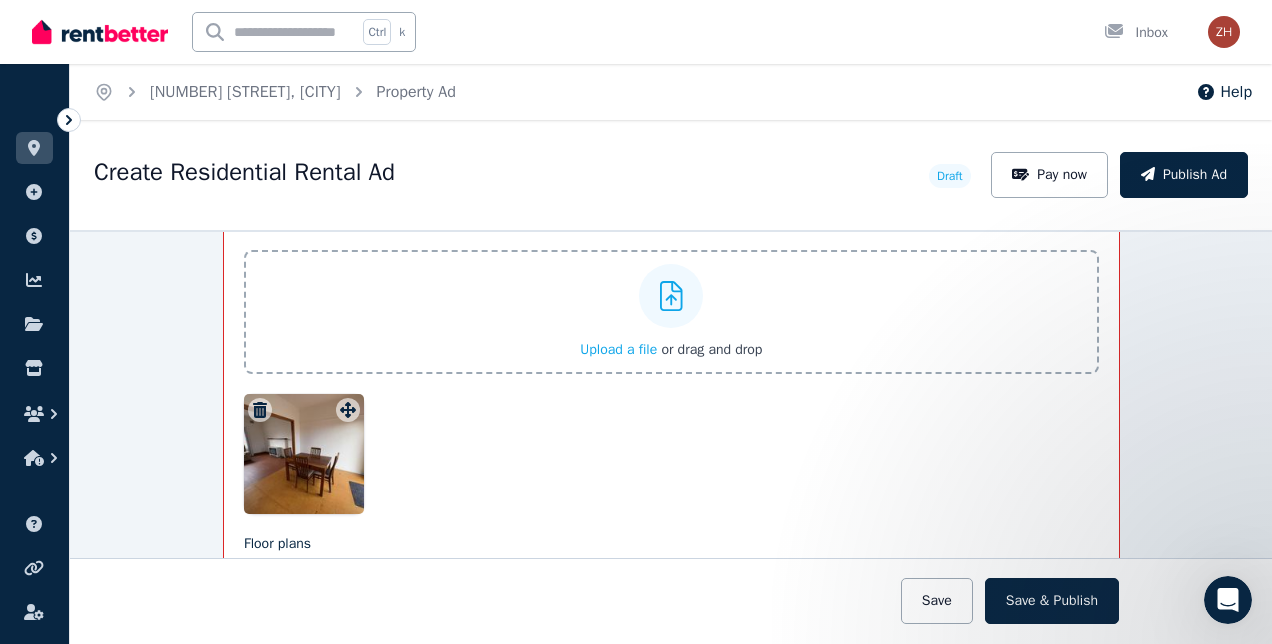 click on "Upload a file" at bounding box center (618, 349) 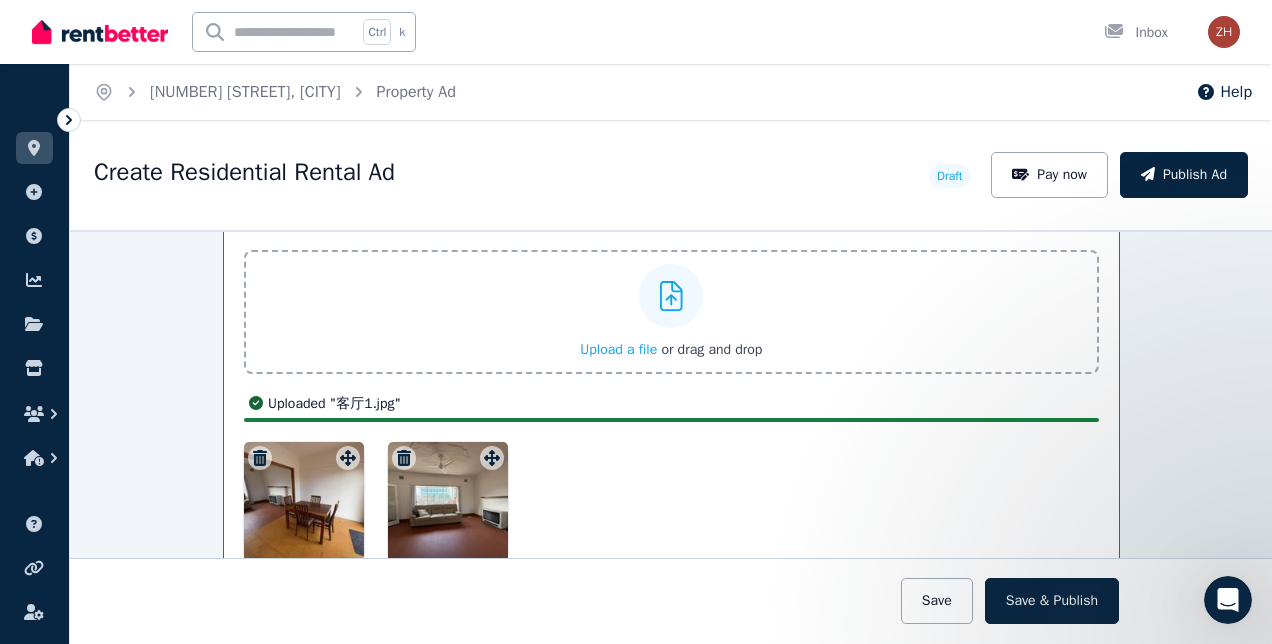 click on "Upload a file" at bounding box center (618, 349) 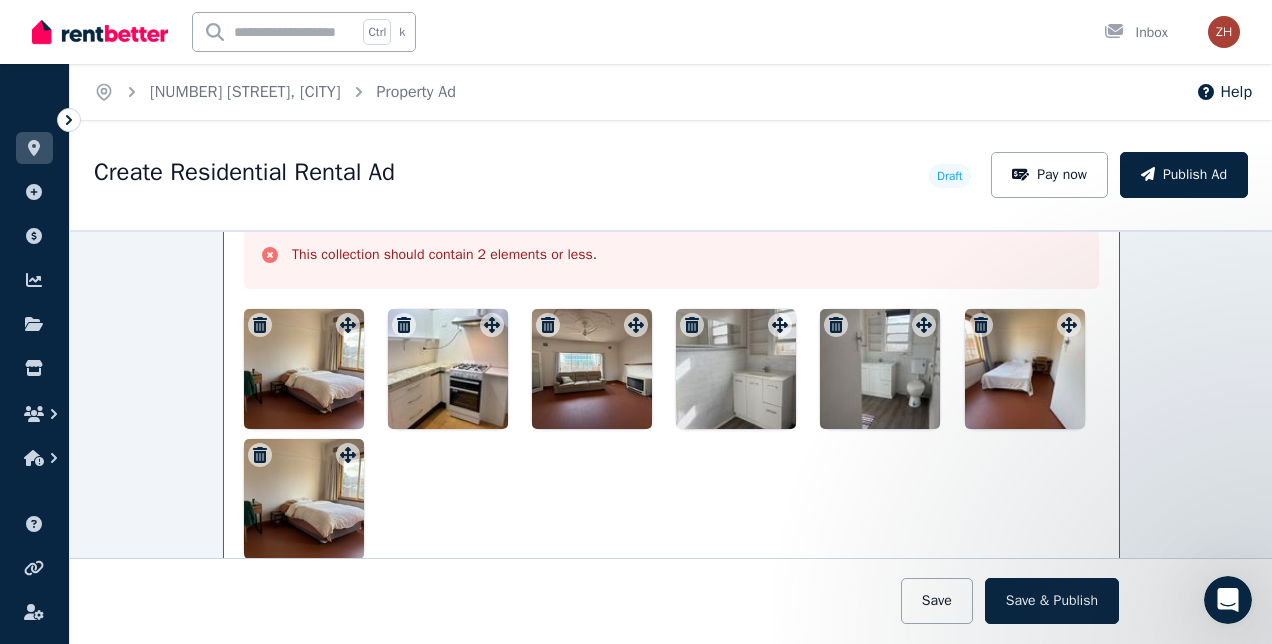 scroll, scrollTop: 3185, scrollLeft: 0, axis: vertical 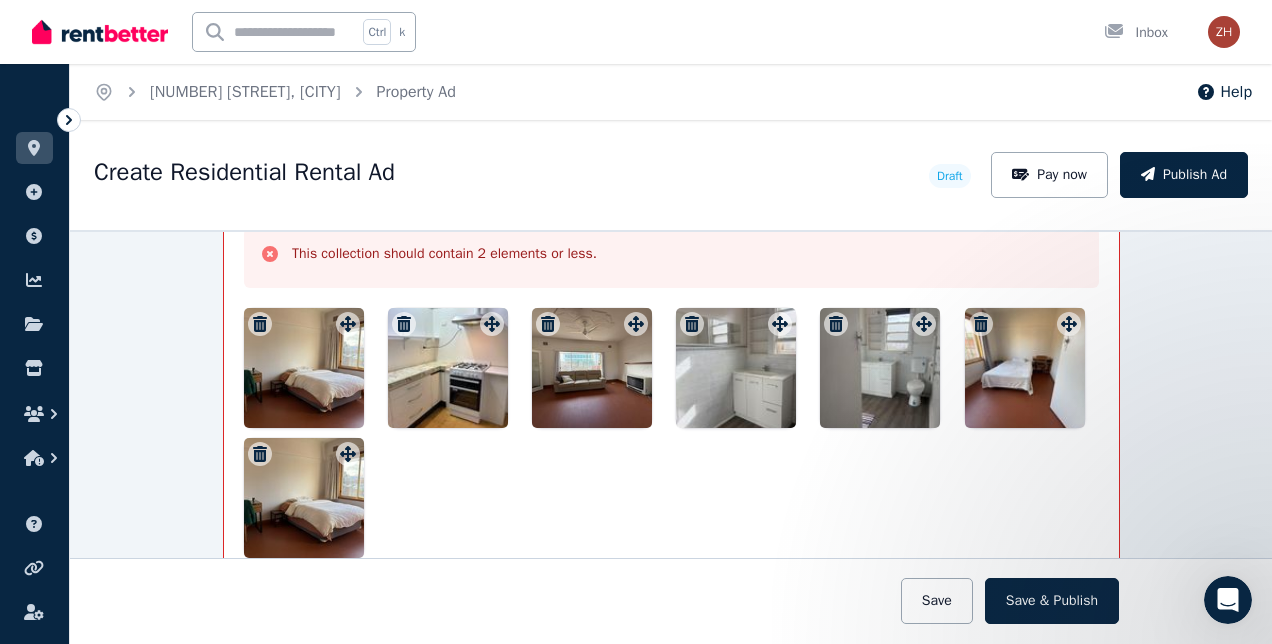 click 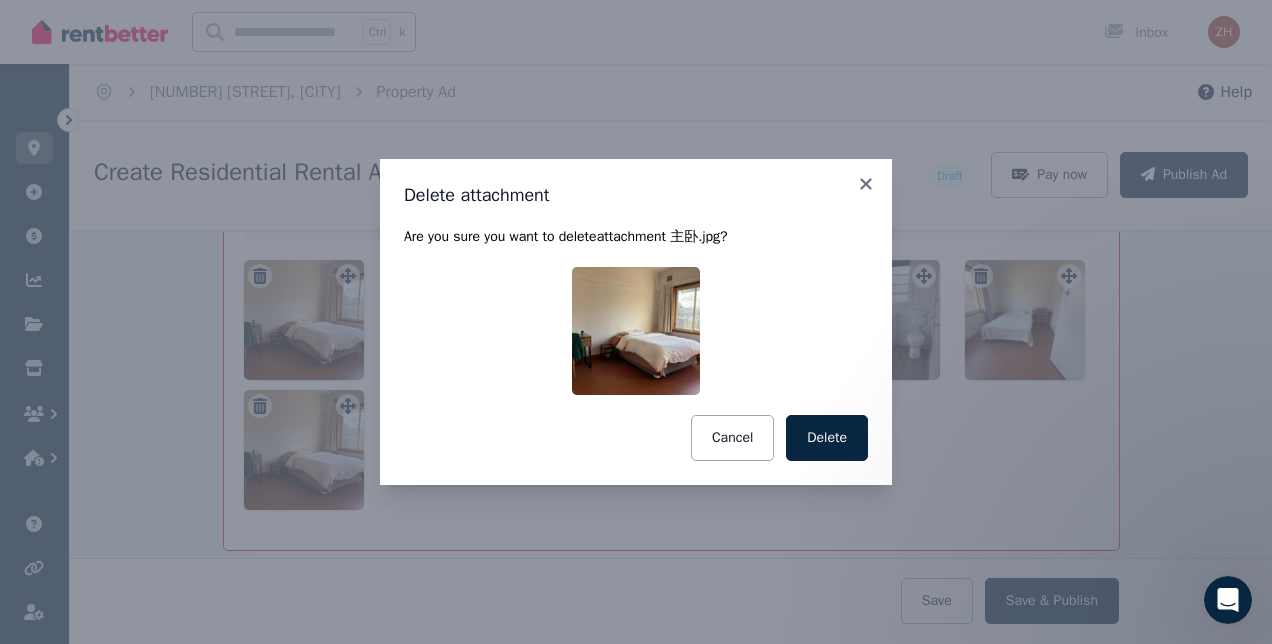 scroll, scrollTop: 3137, scrollLeft: 0, axis: vertical 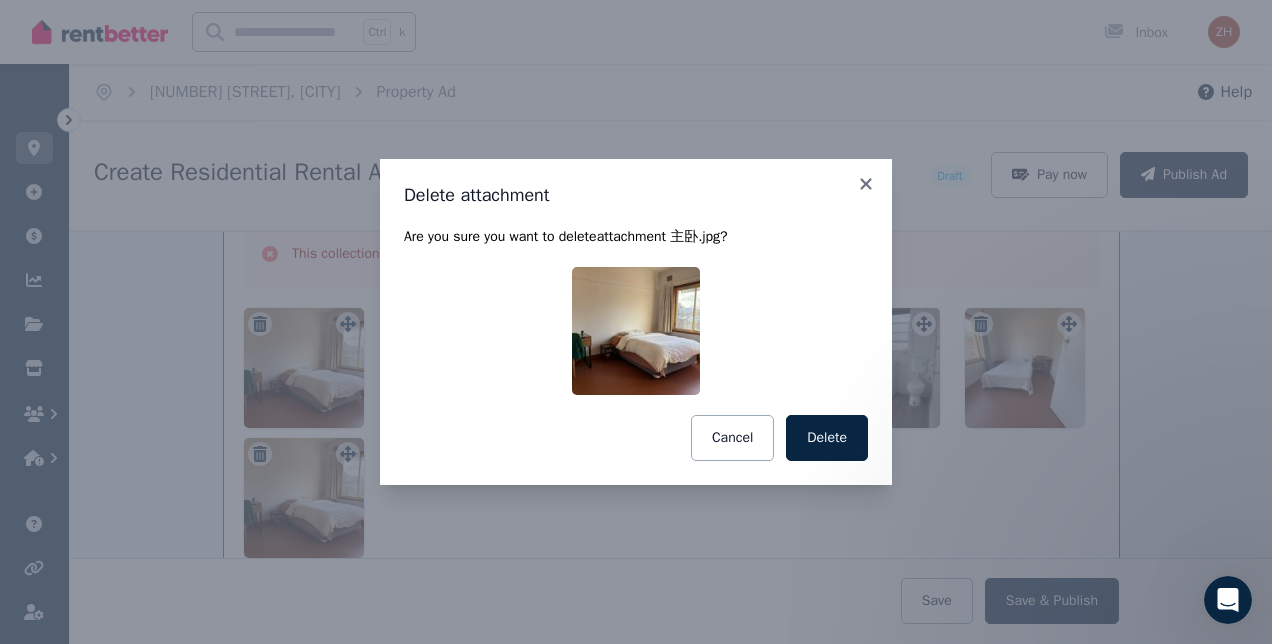 click on "Delete" at bounding box center [827, 438] 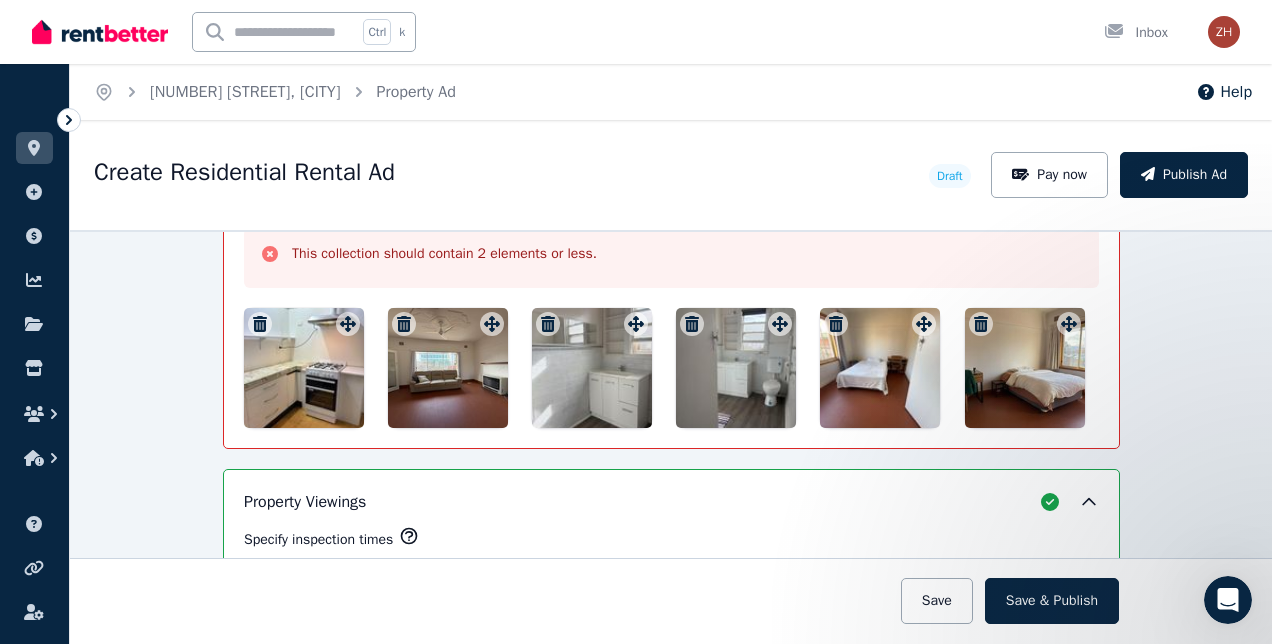 click 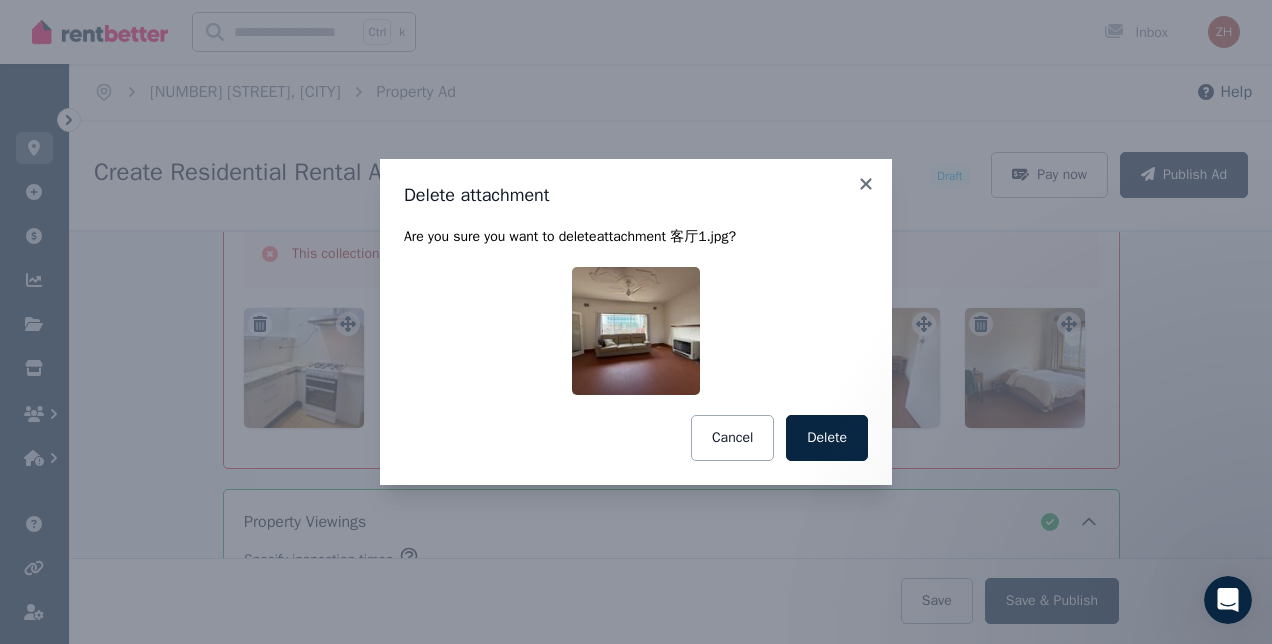 click on "Delete" at bounding box center [827, 438] 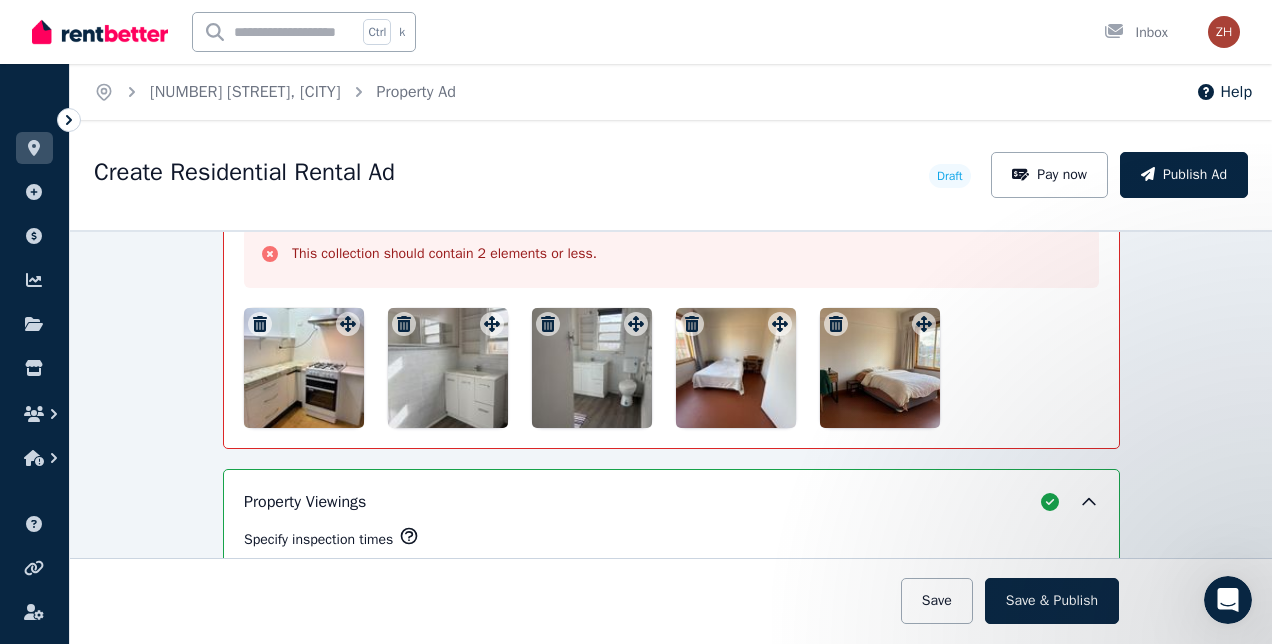 click 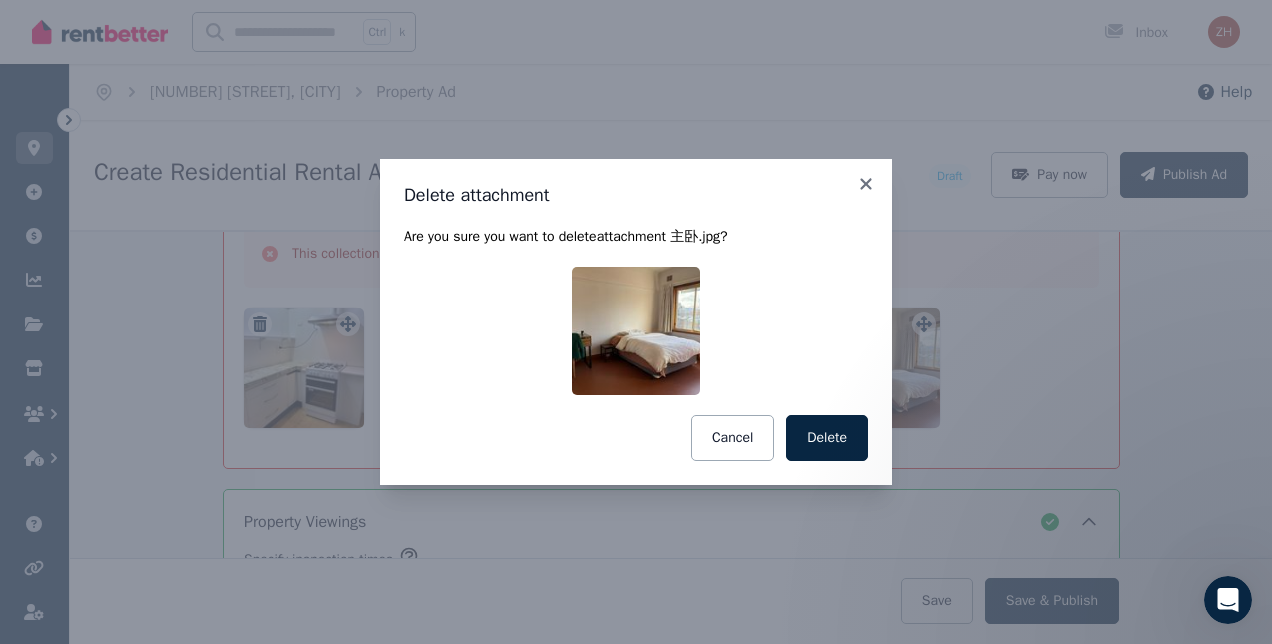 click on "Delete" at bounding box center (827, 438) 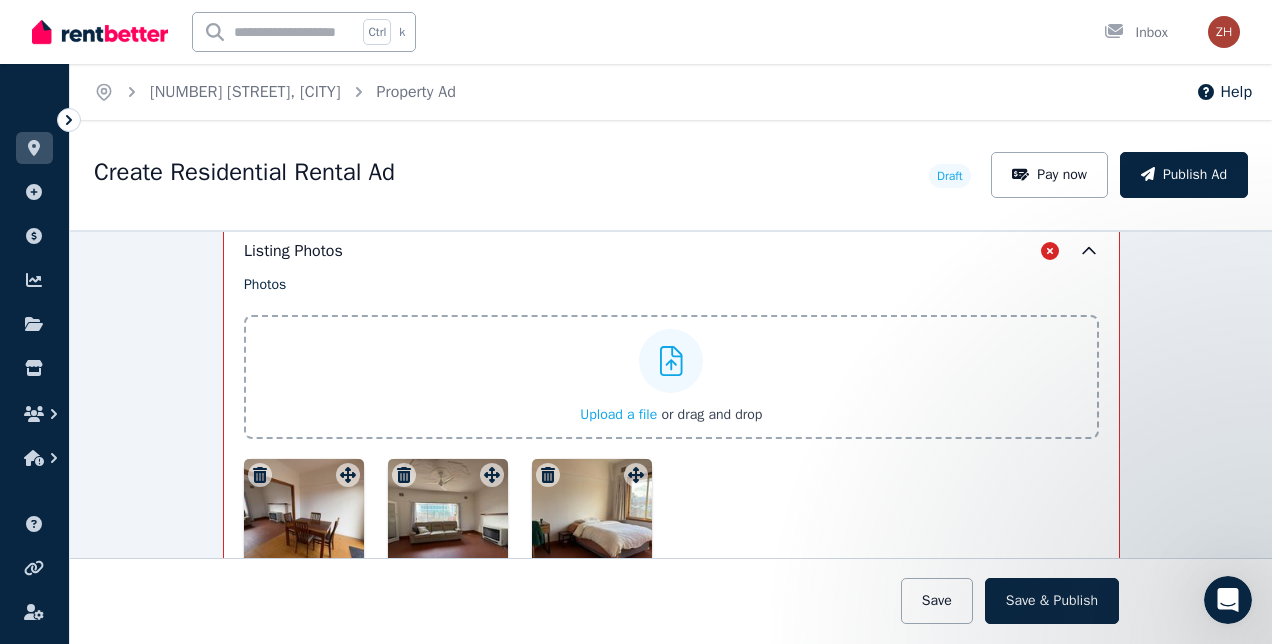 scroll, scrollTop: 2563, scrollLeft: 0, axis: vertical 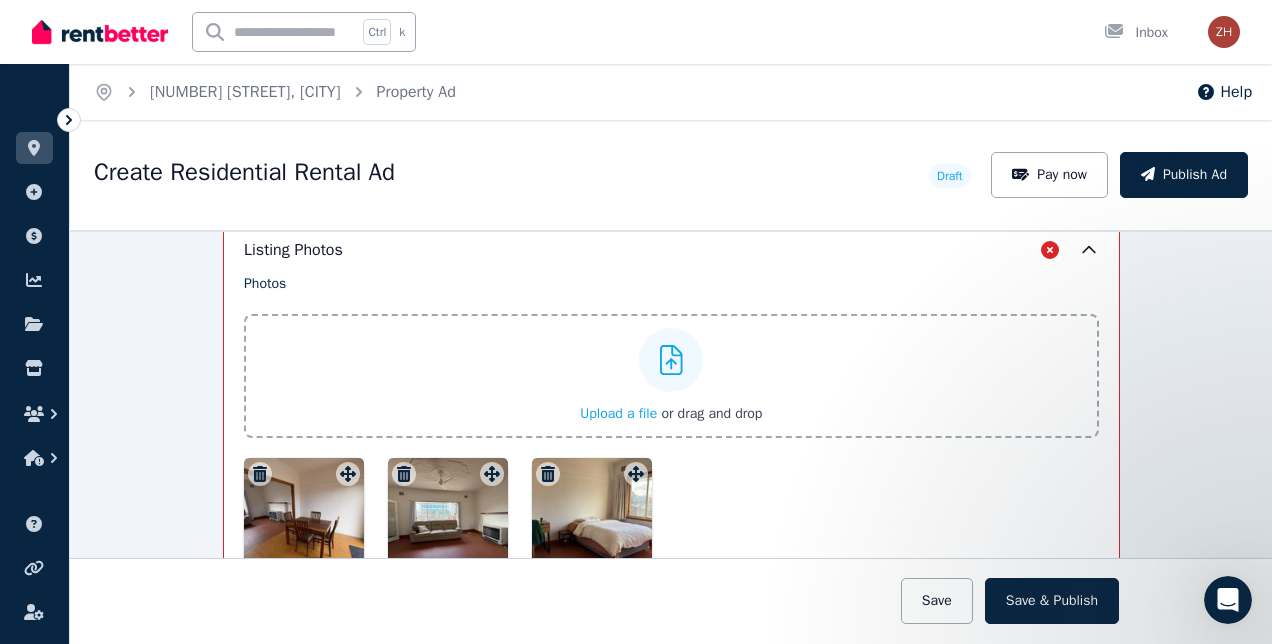 click 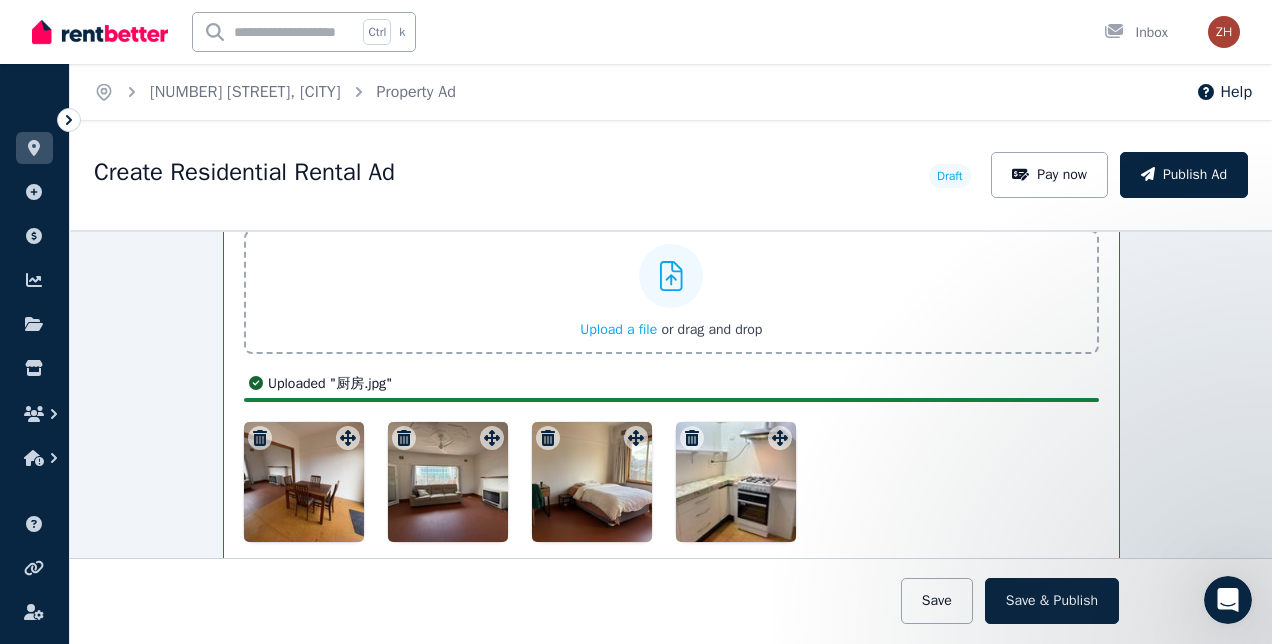 scroll, scrollTop: 2643, scrollLeft: 0, axis: vertical 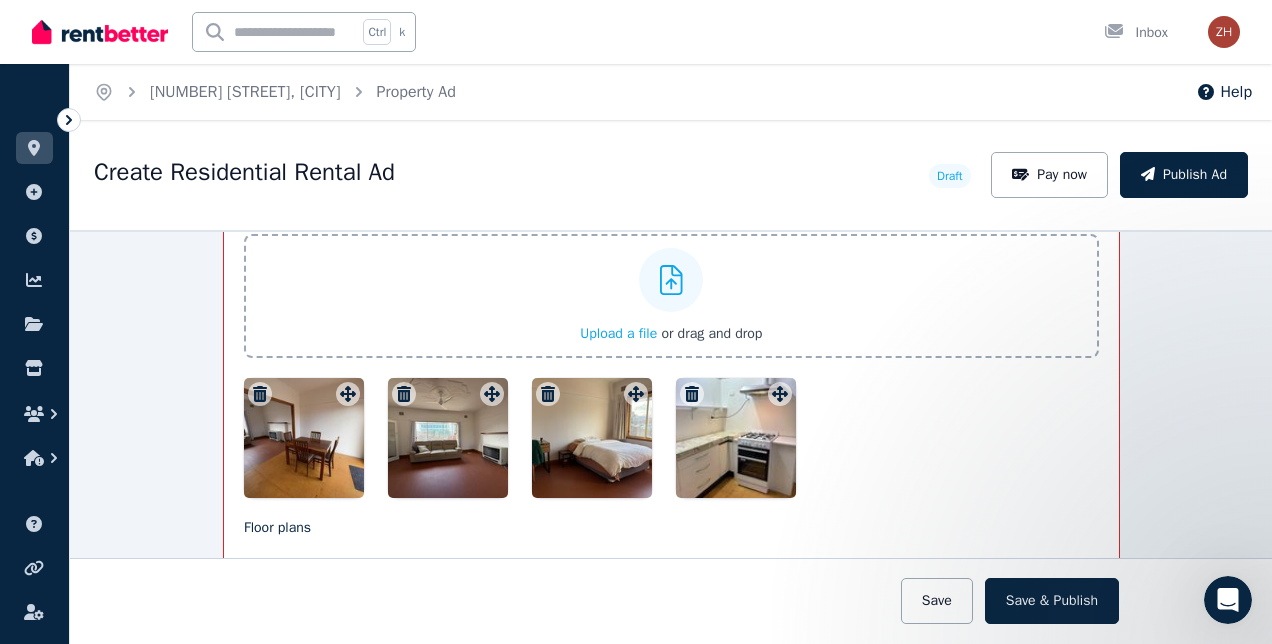click 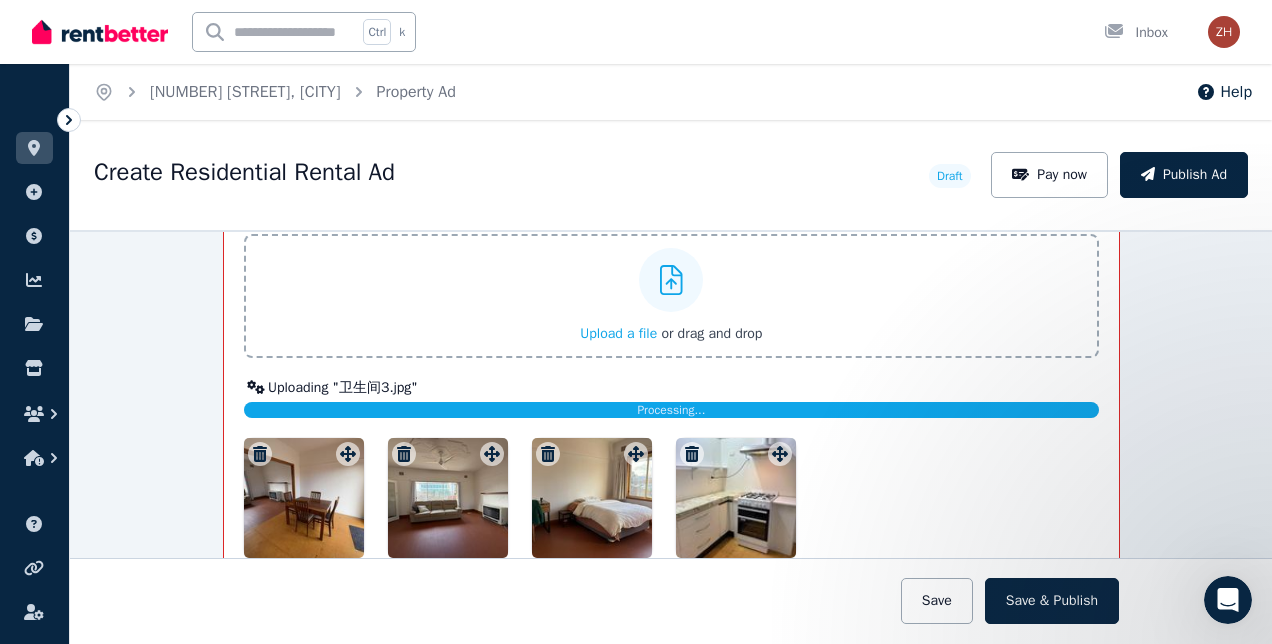 click on "Upload a file" at bounding box center (618, 333) 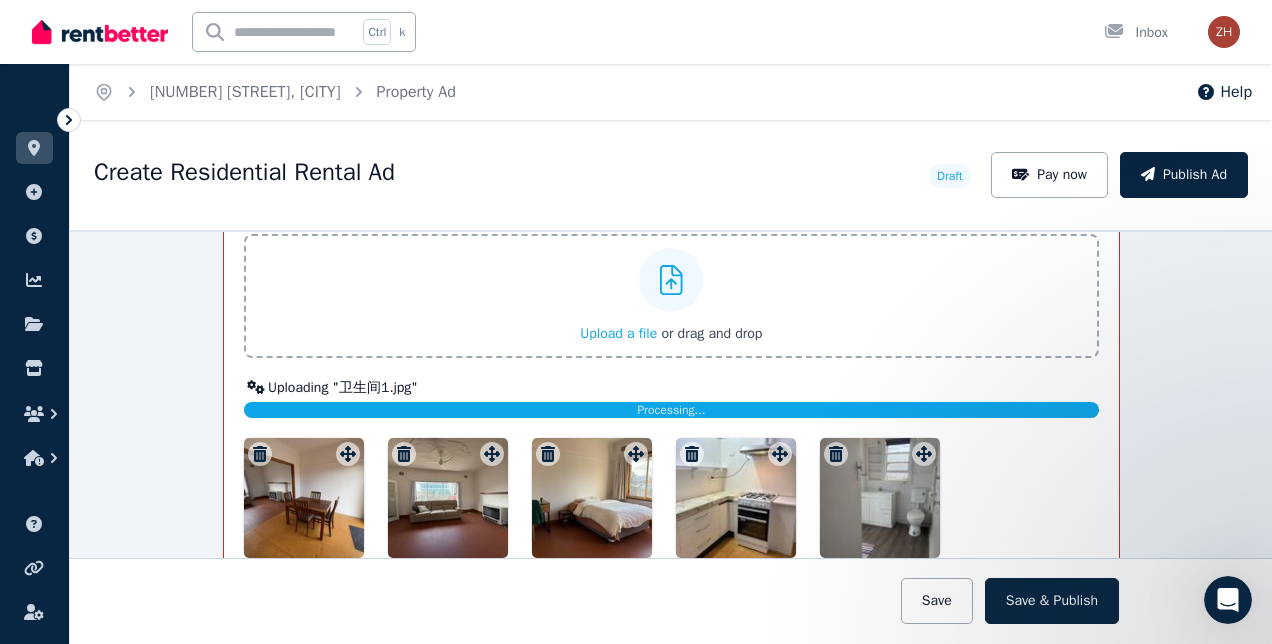 click on "Upload a file" at bounding box center (618, 333) 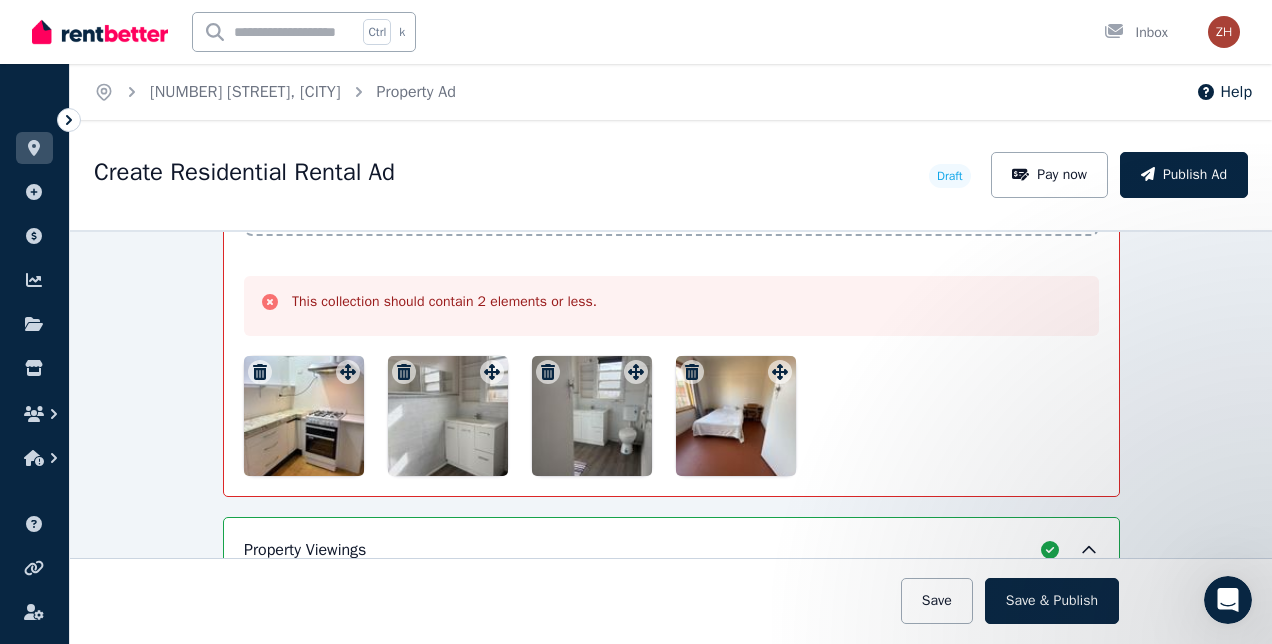 scroll, scrollTop: 3219, scrollLeft: 0, axis: vertical 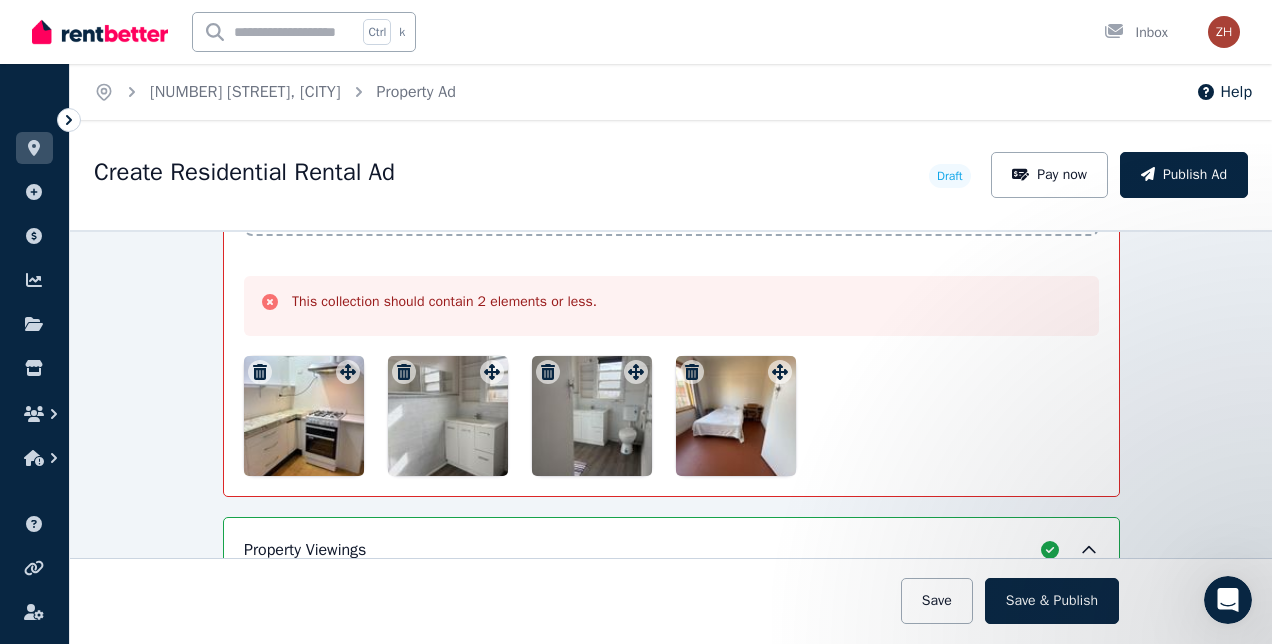 click 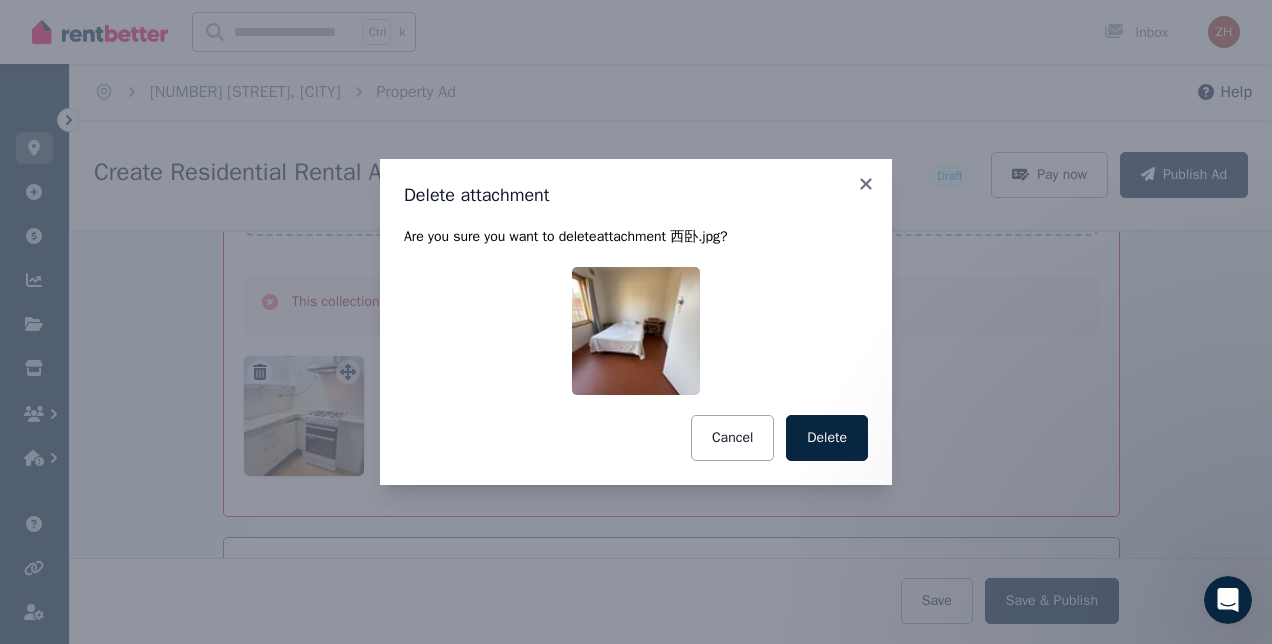click on "Delete" at bounding box center (827, 438) 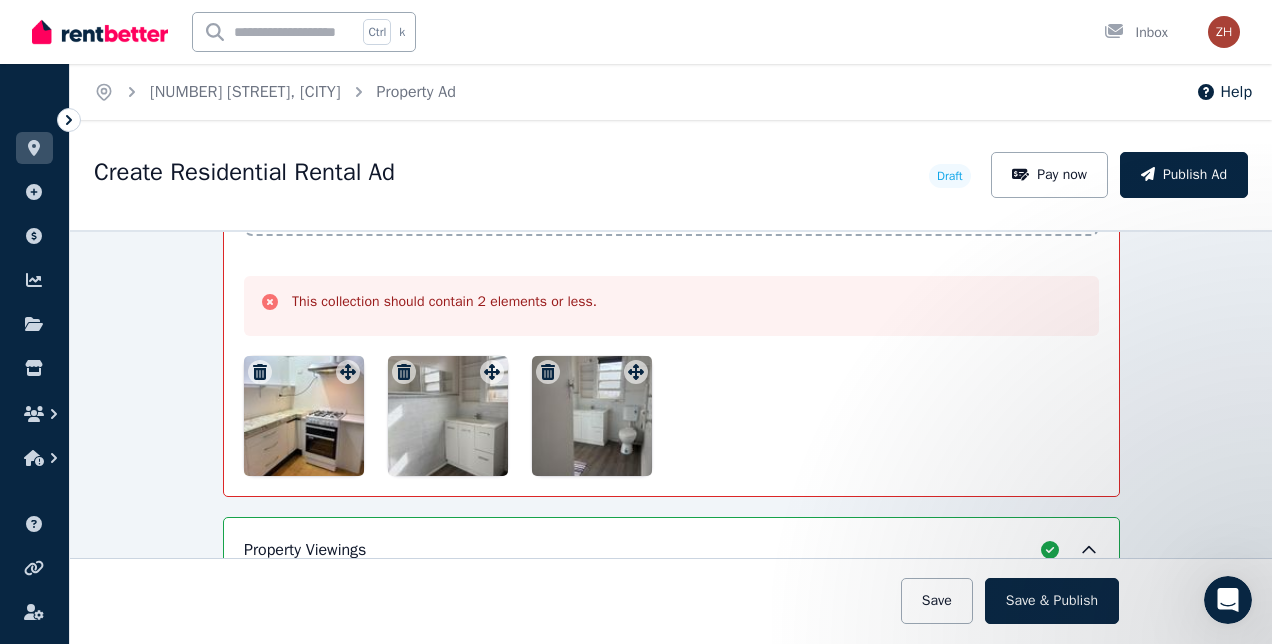 click 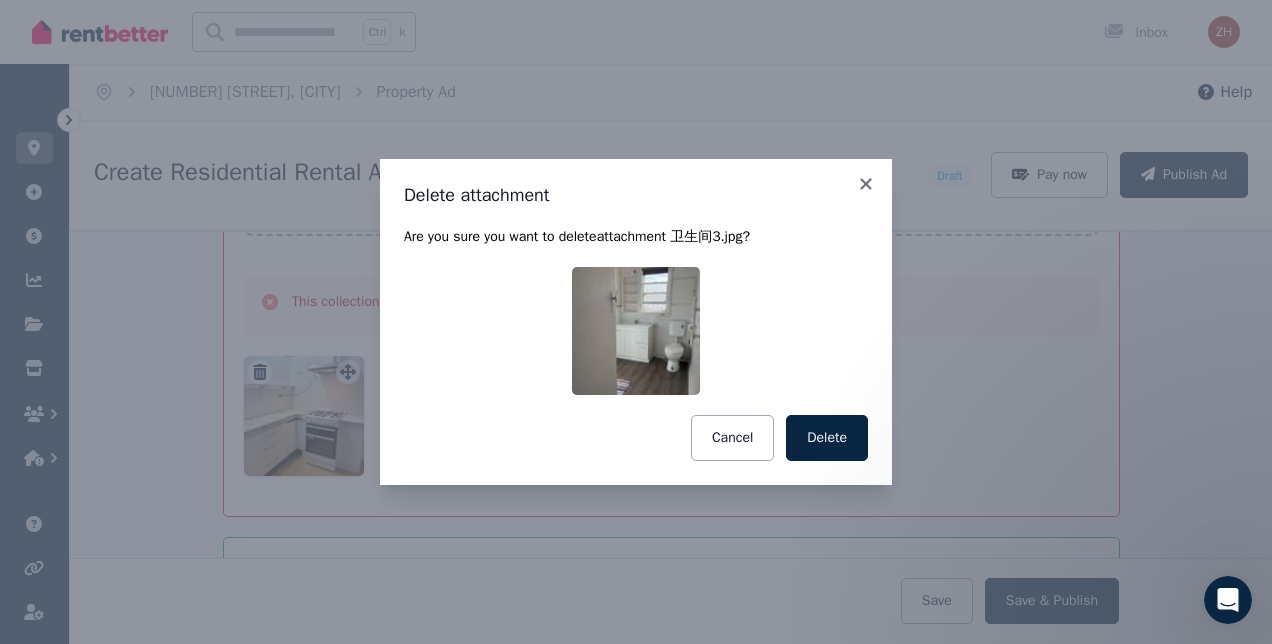 click on "Delete" at bounding box center (827, 438) 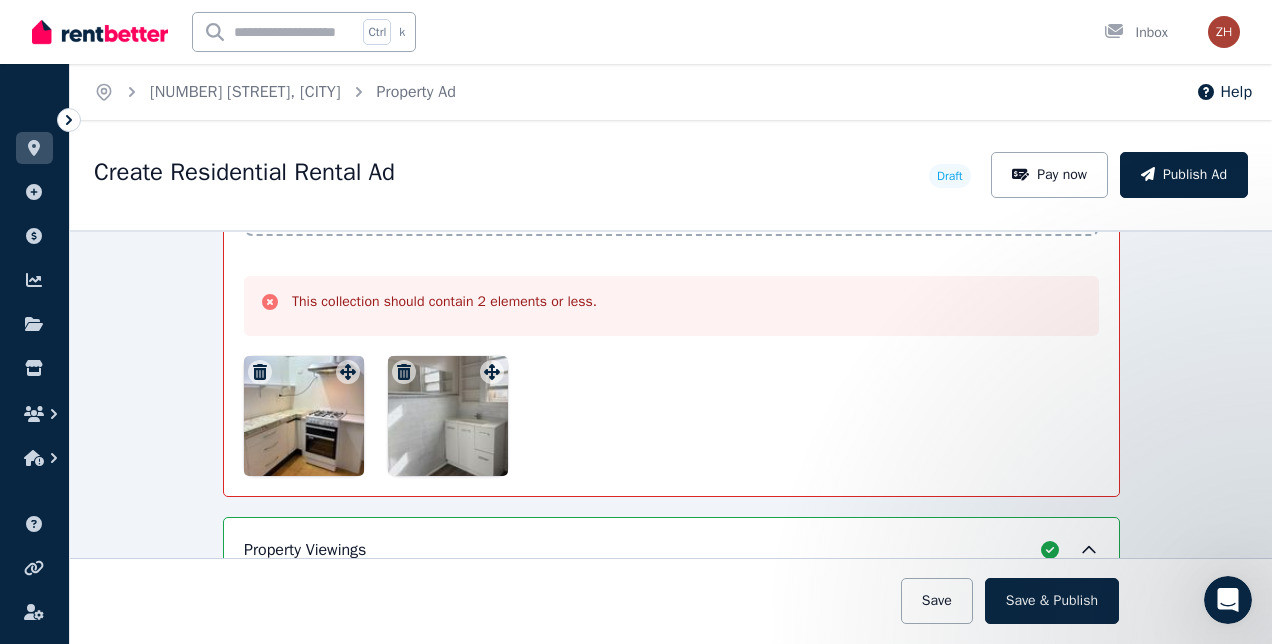 click 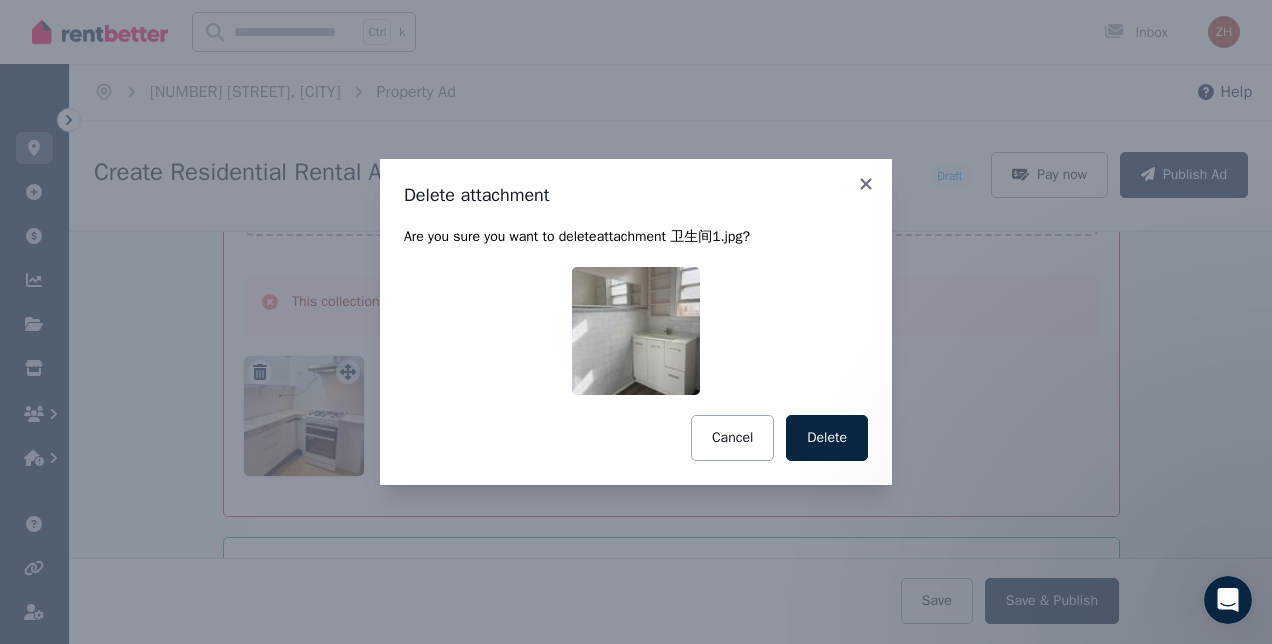 click on "Delete" at bounding box center (827, 438) 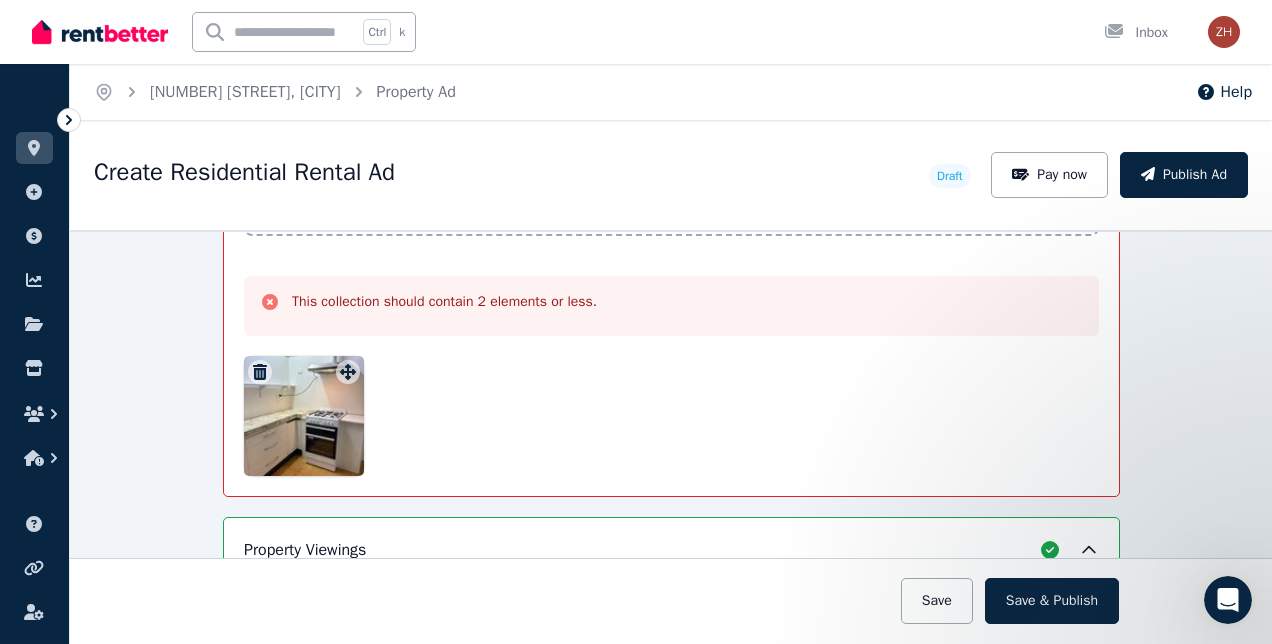 click 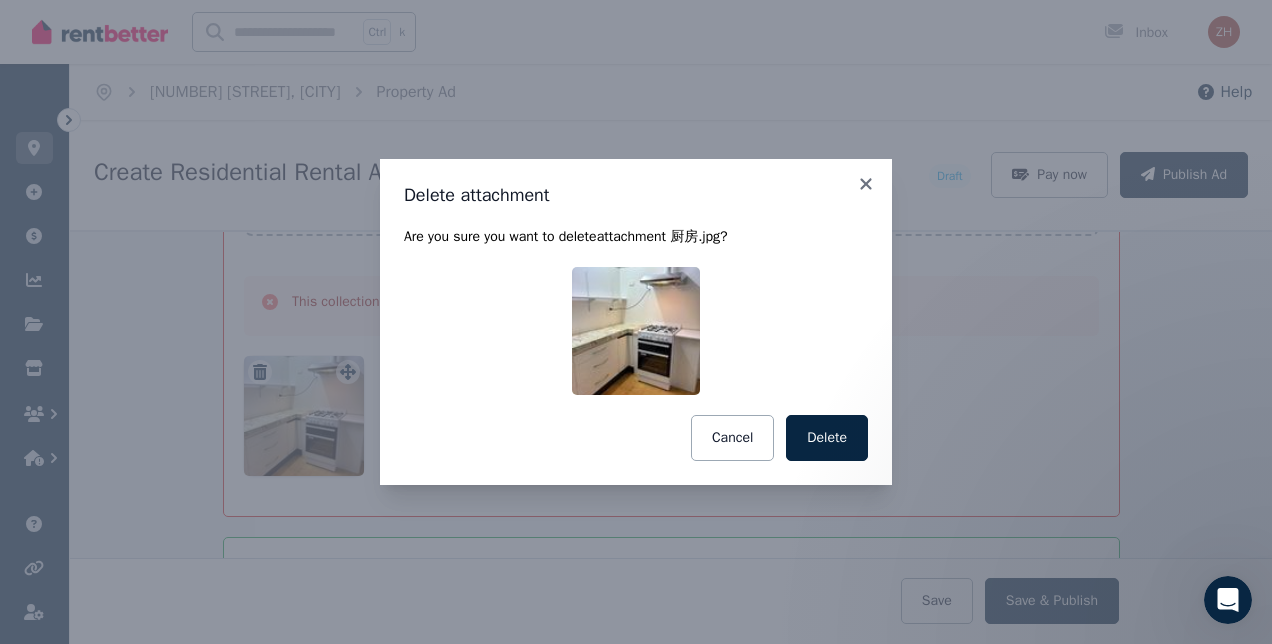 click on "Delete" at bounding box center (827, 438) 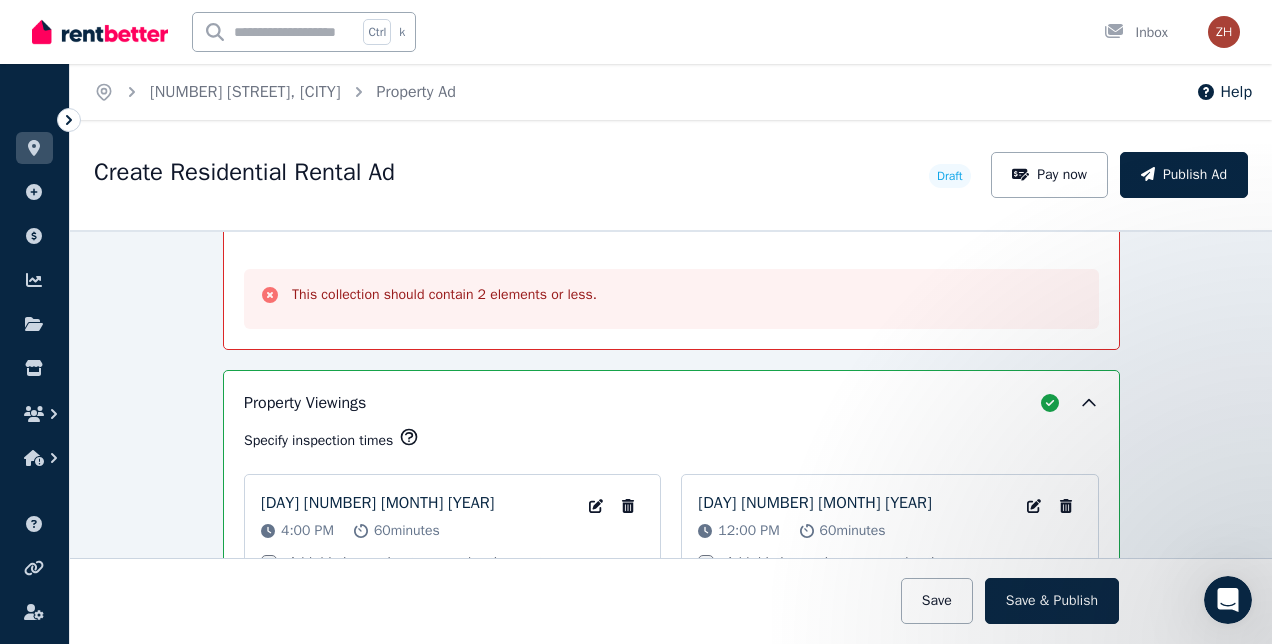 scroll, scrollTop: 3227, scrollLeft: 0, axis: vertical 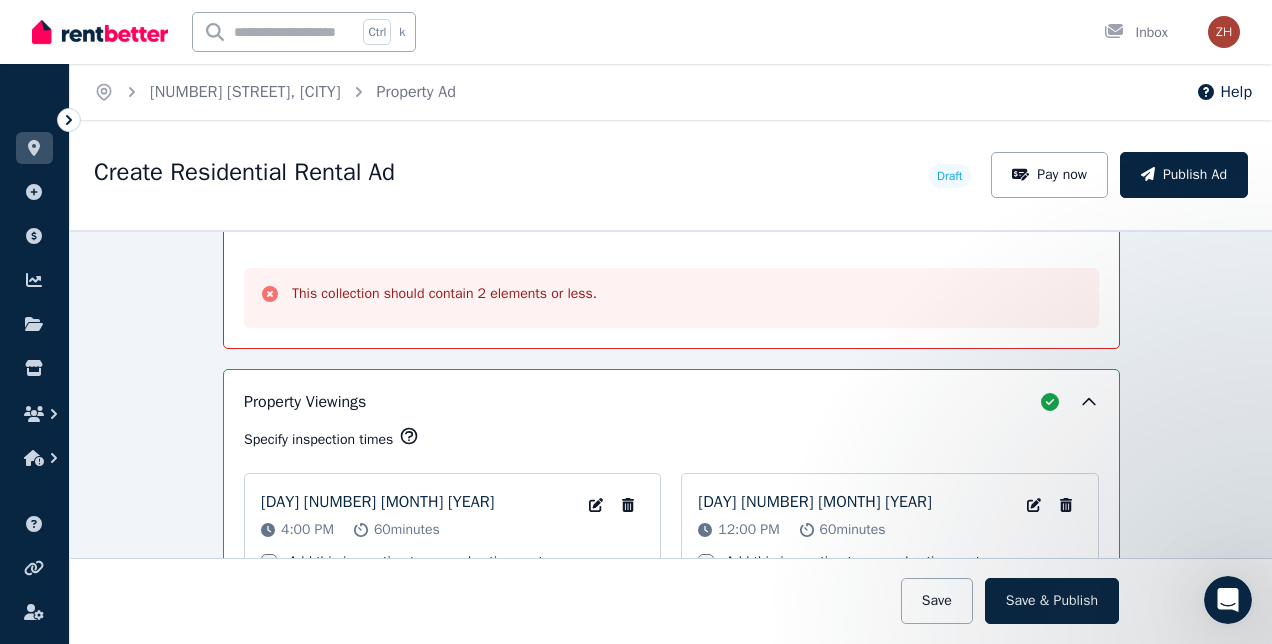 click on "Save & Publish" at bounding box center [1052, 601] 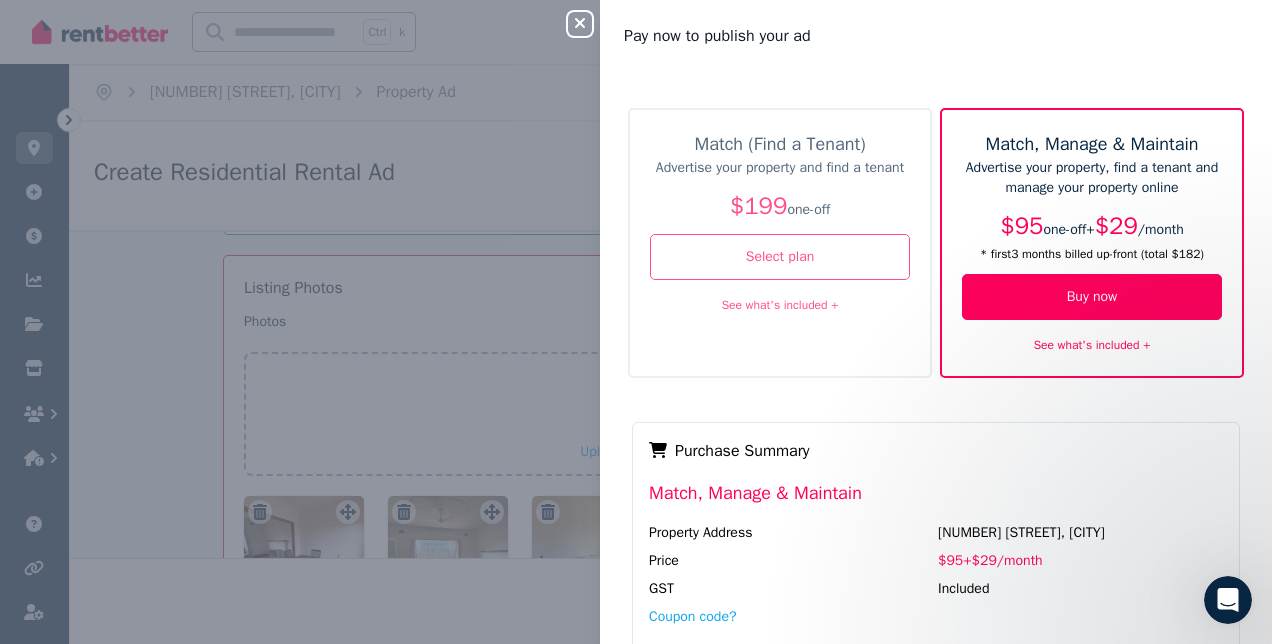 scroll, scrollTop: 2460, scrollLeft: 0, axis: vertical 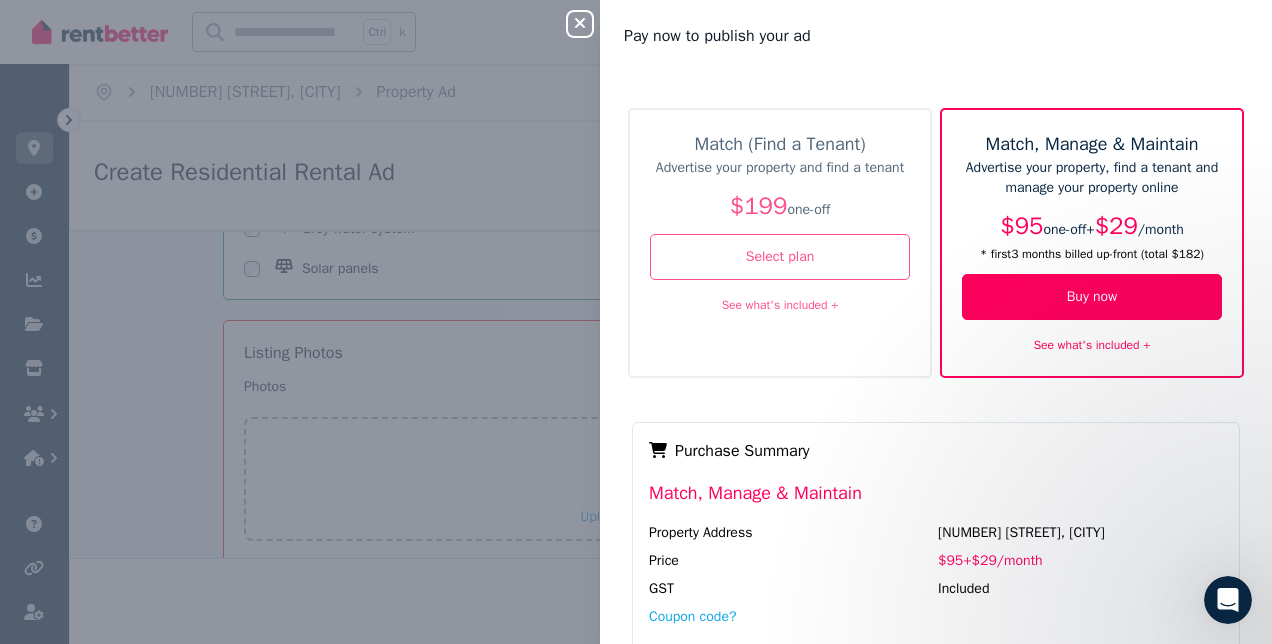 click on "Close panel Pay now to publish your ad Match (Find a Tenant) Advertise your property and find a tenant $199  one-off Select plan See what's included + Match, Manage & Maintain Advertise your property, find a tenant and manage your property online $95  one-off  +  $29  /  month * first  3   month s billed up-front (total   $182 ) Buy now See what's included + Payment Method Complete purchase Purchase Summary Match, Manage & Maintain Property Address [NUMBER] [STREET], [CITY] Price $95  +  $29  /  month GST Included Coupon code? Total $182 * after  3   month s, billed at   $29  /  month" at bounding box center (636, 322) 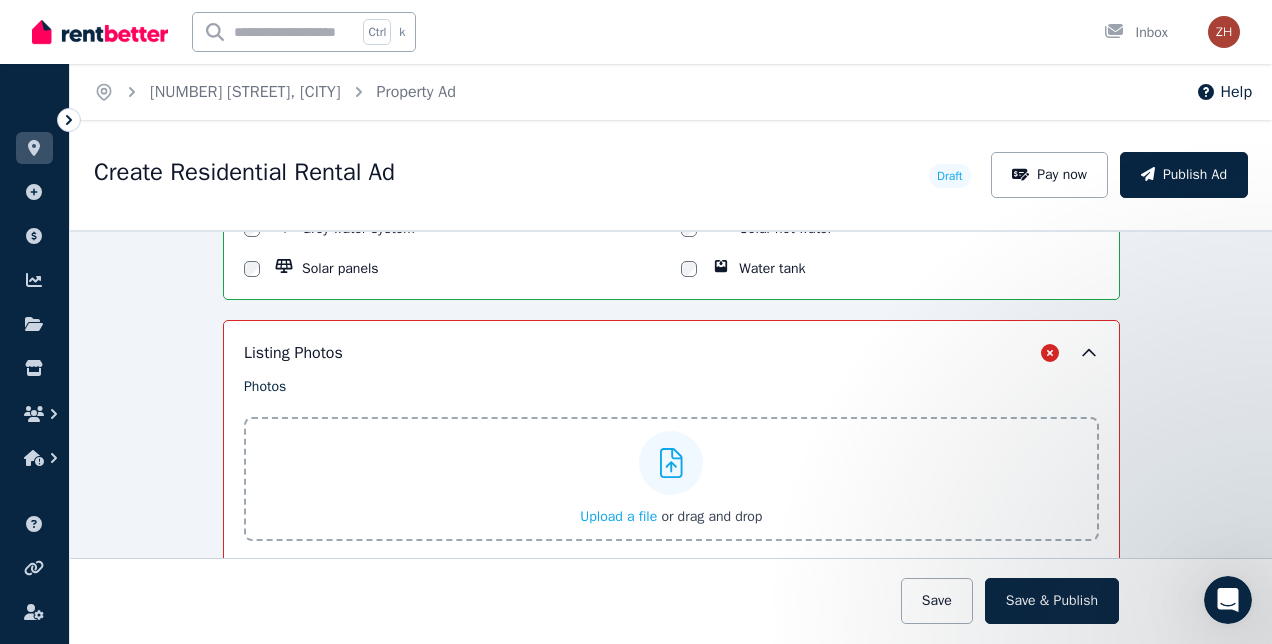 click on "Save" at bounding box center [937, 601] 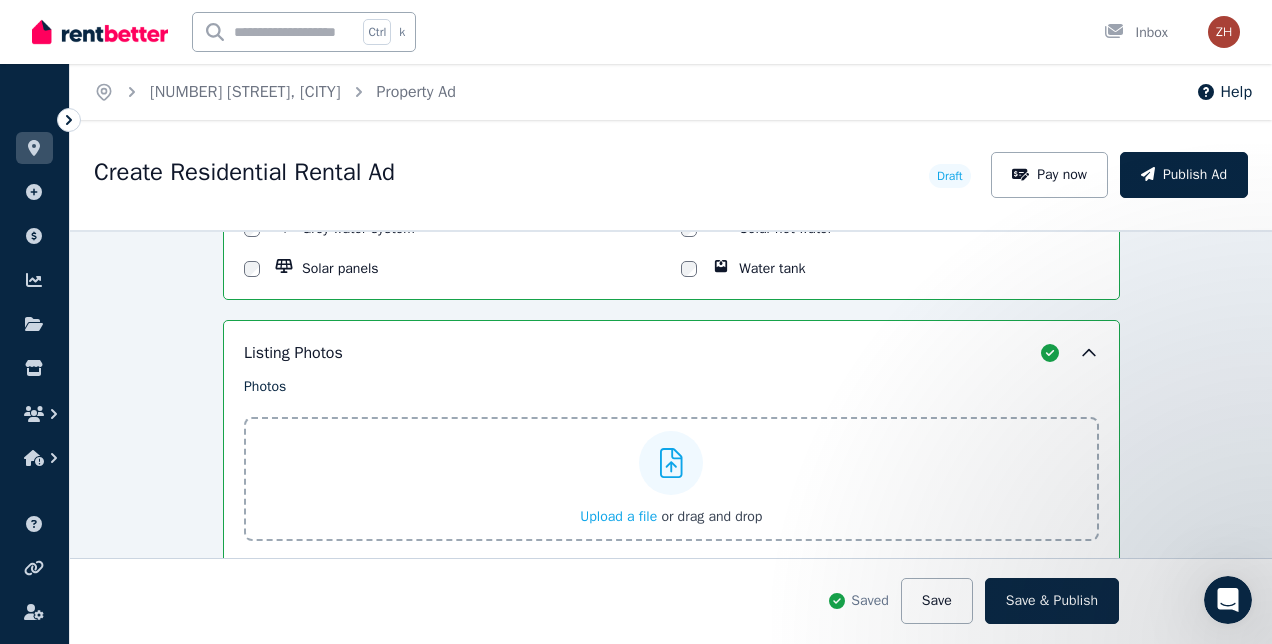 click on "Save & Publish" at bounding box center (1052, 601) 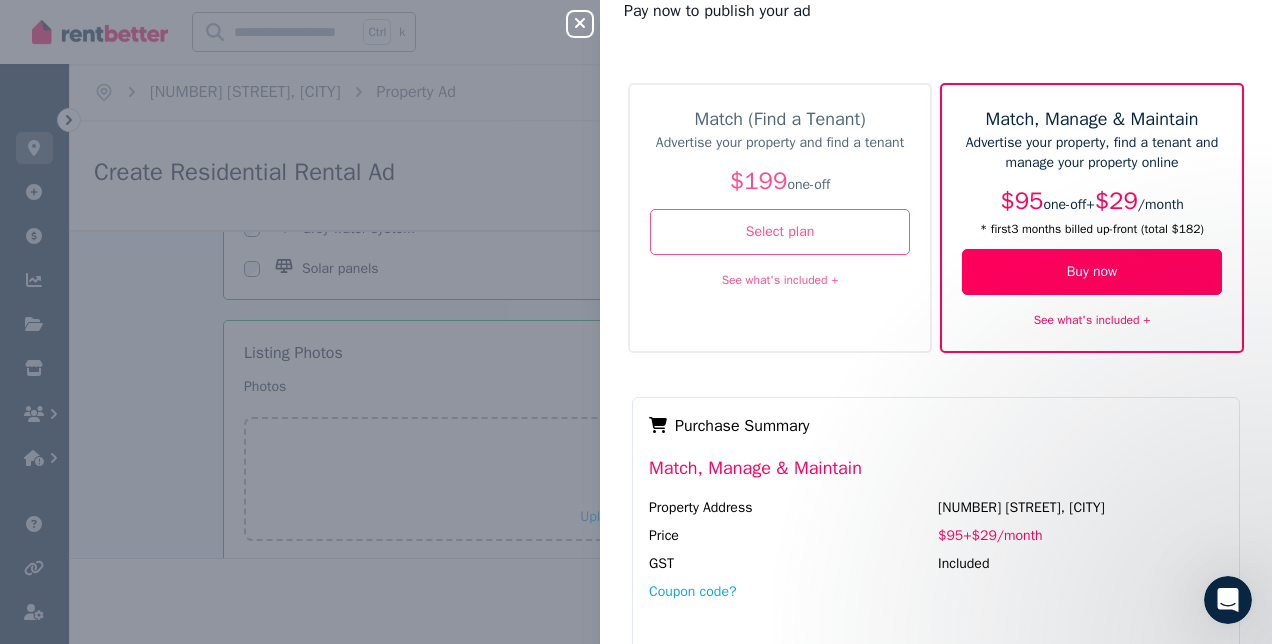 scroll, scrollTop: 0, scrollLeft: 0, axis: both 